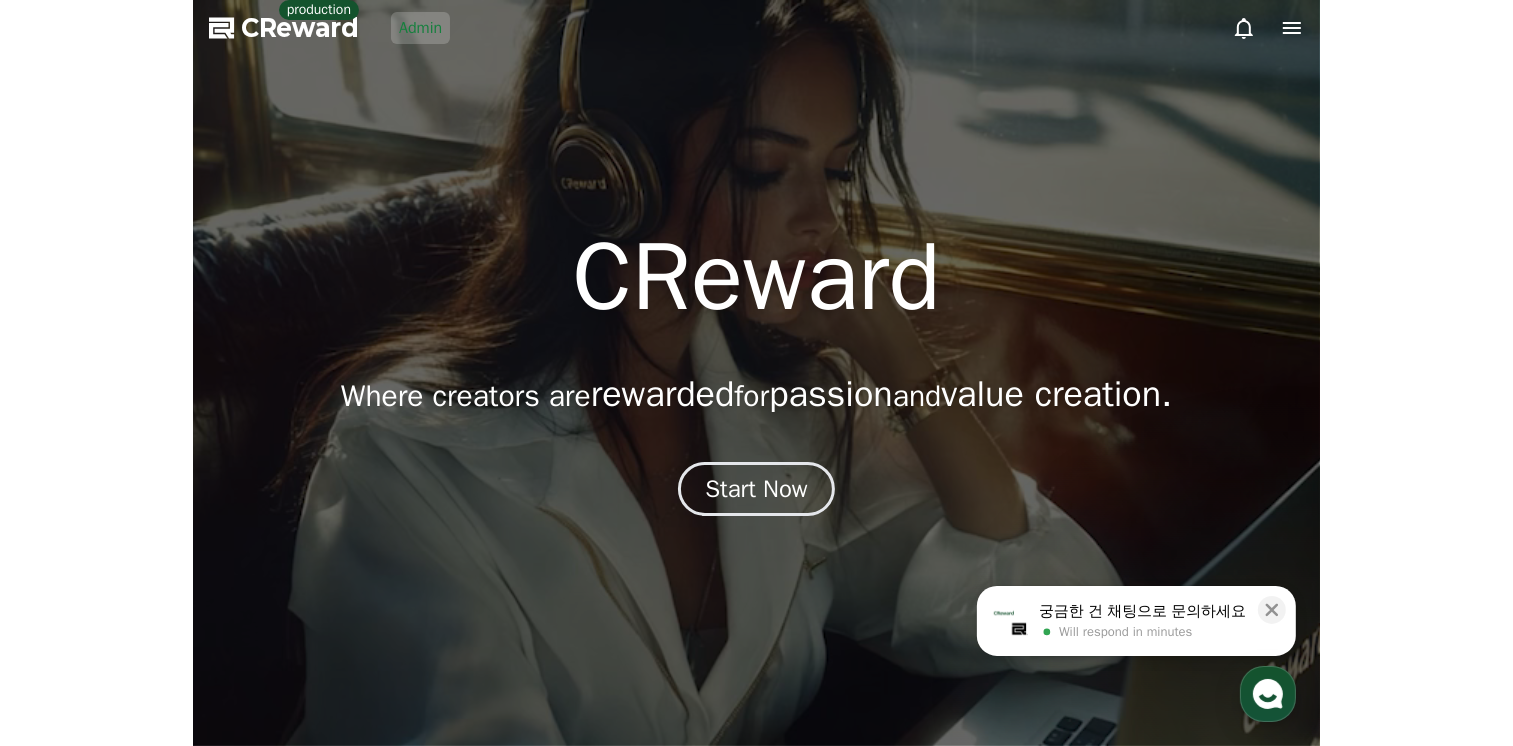 scroll, scrollTop: 0, scrollLeft: 0, axis: both 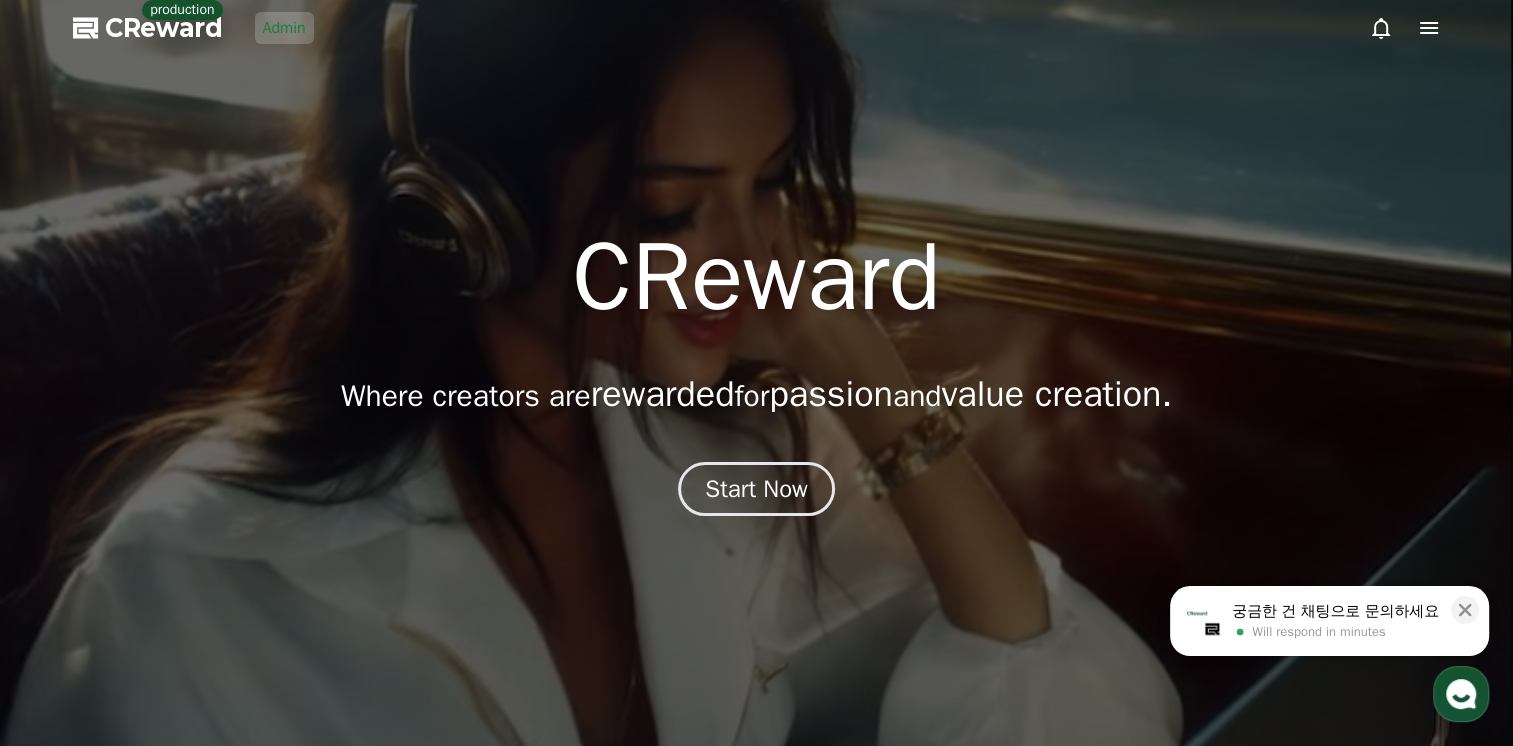 click on "Admin" at bounding box center (284, 28) 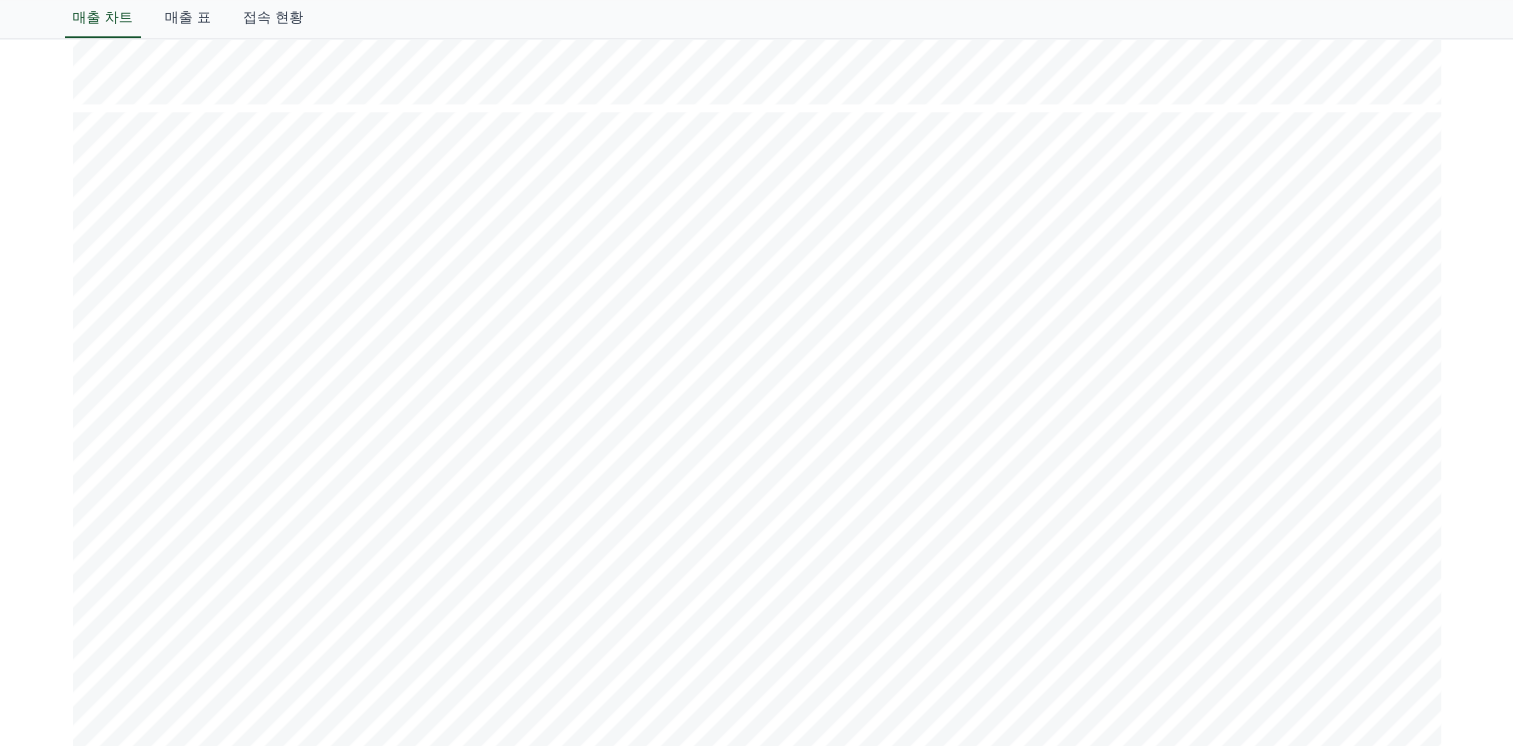 scroll, scrollTop: 2400, scrollLeft: 0, axis: vertical 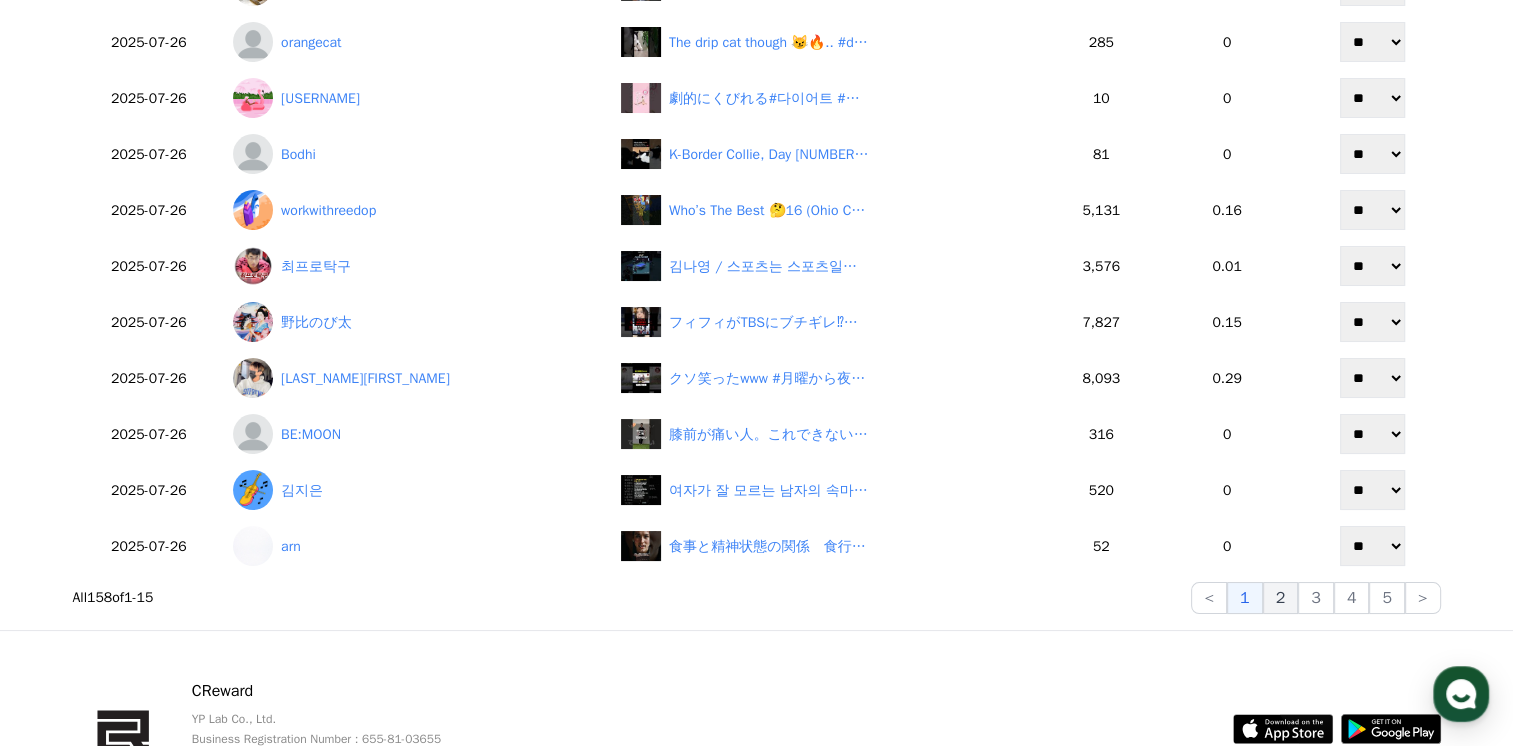 click on "2" 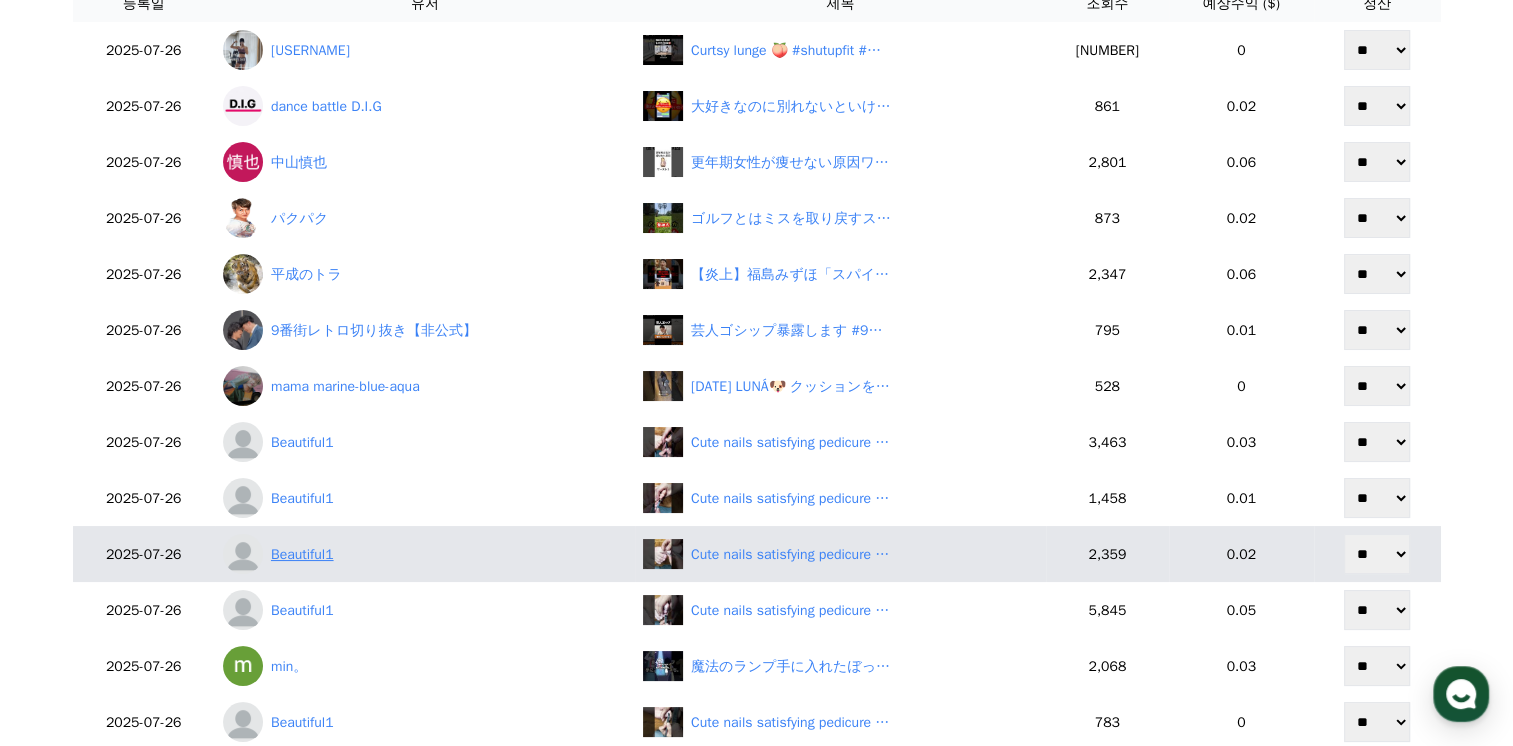 scroll, scrollTop: 200, scrollLeft: 0, axis: vertical 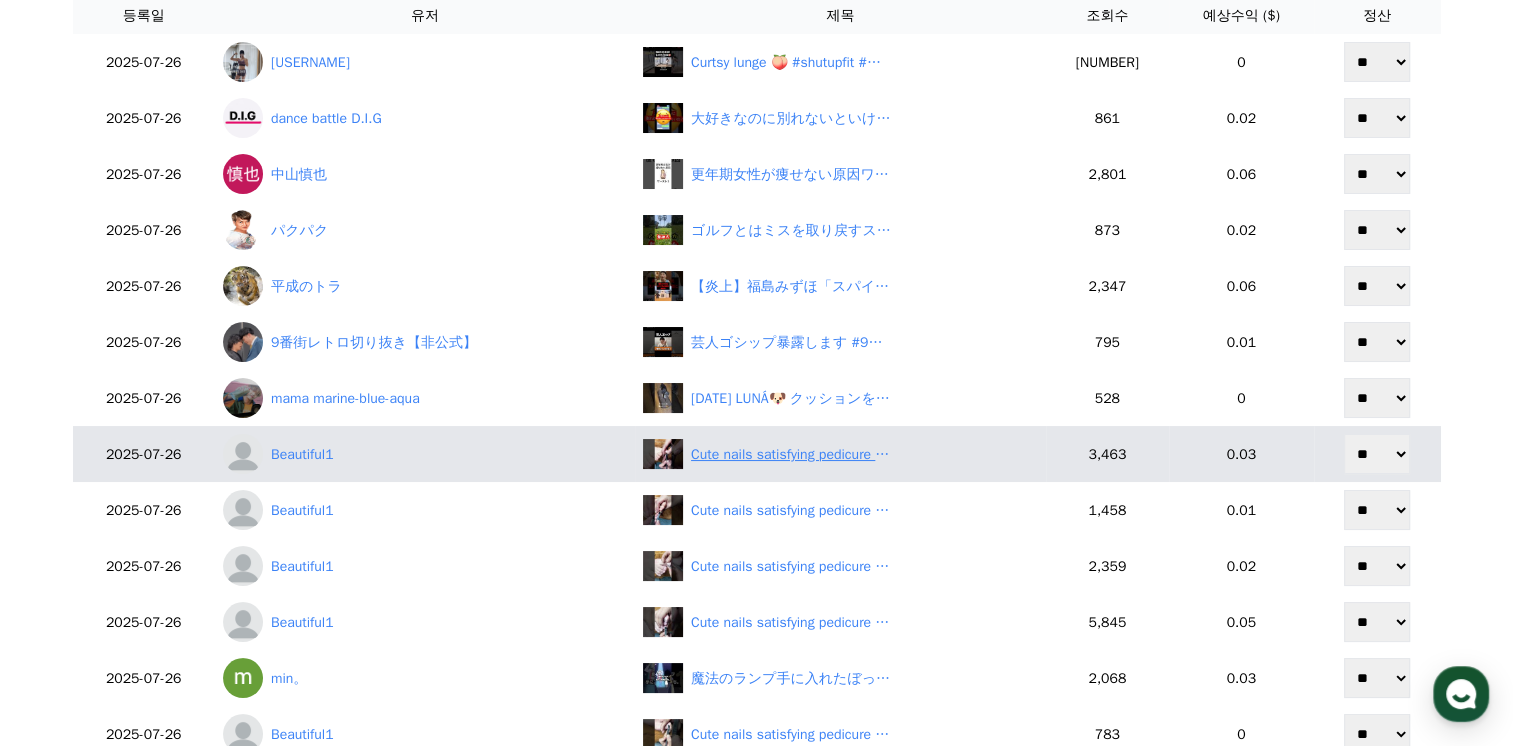 click on "Cute nails satisfying pedicure #nails#satisfying#pedicure" at bounding box center (791, 454) 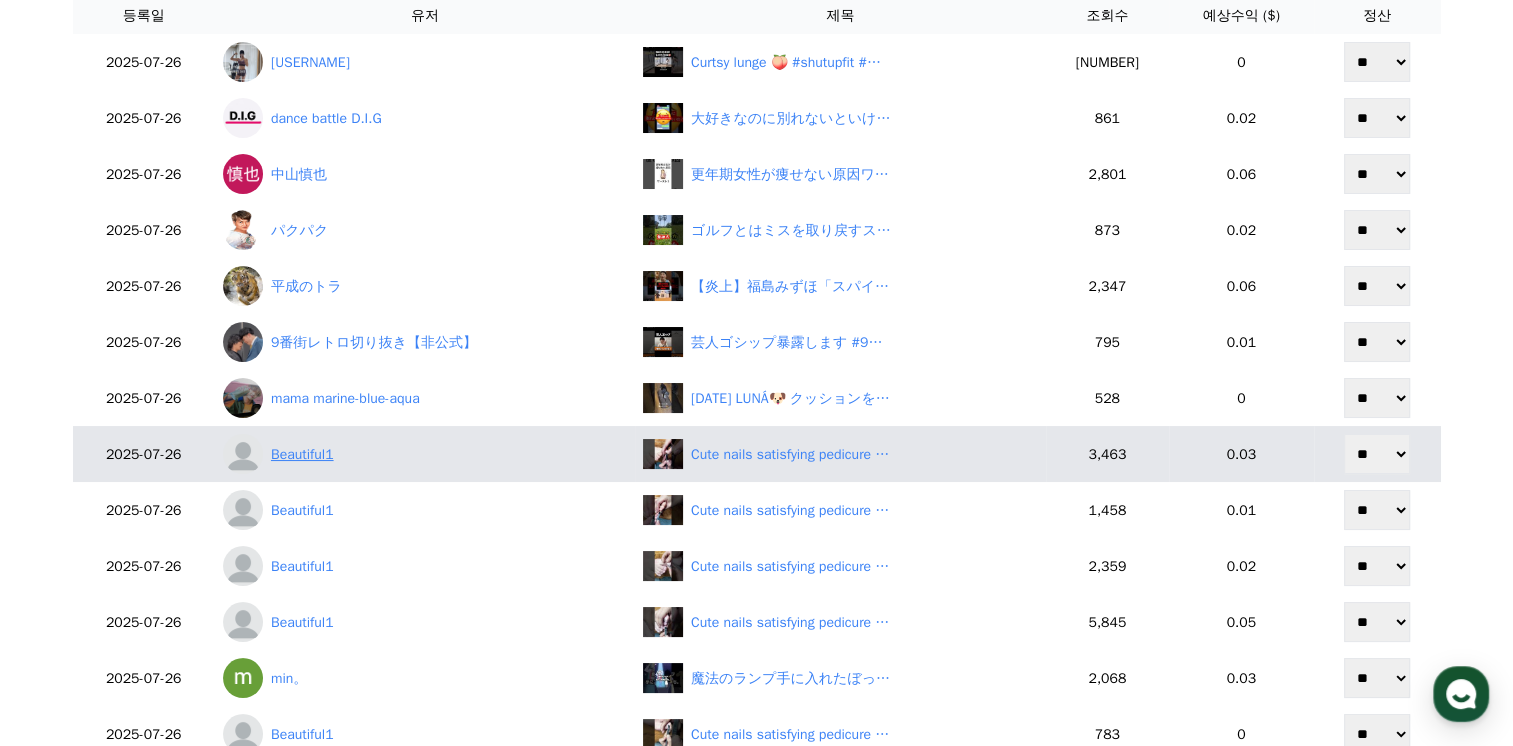 click on "Beautiful1" at bounding box center [425, 454] 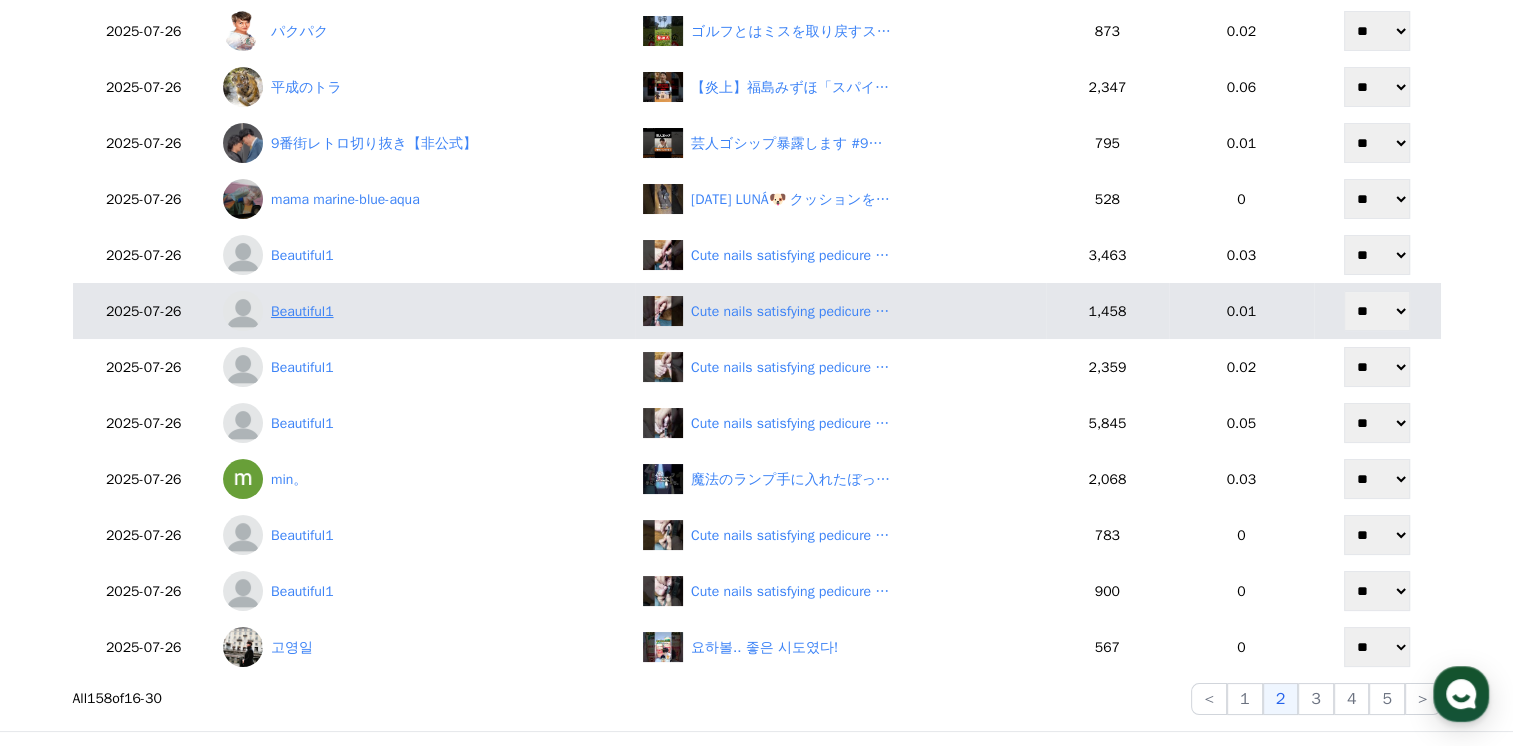 scroll, scrollTop: 400, scrollLeft: 0, axis: vertical 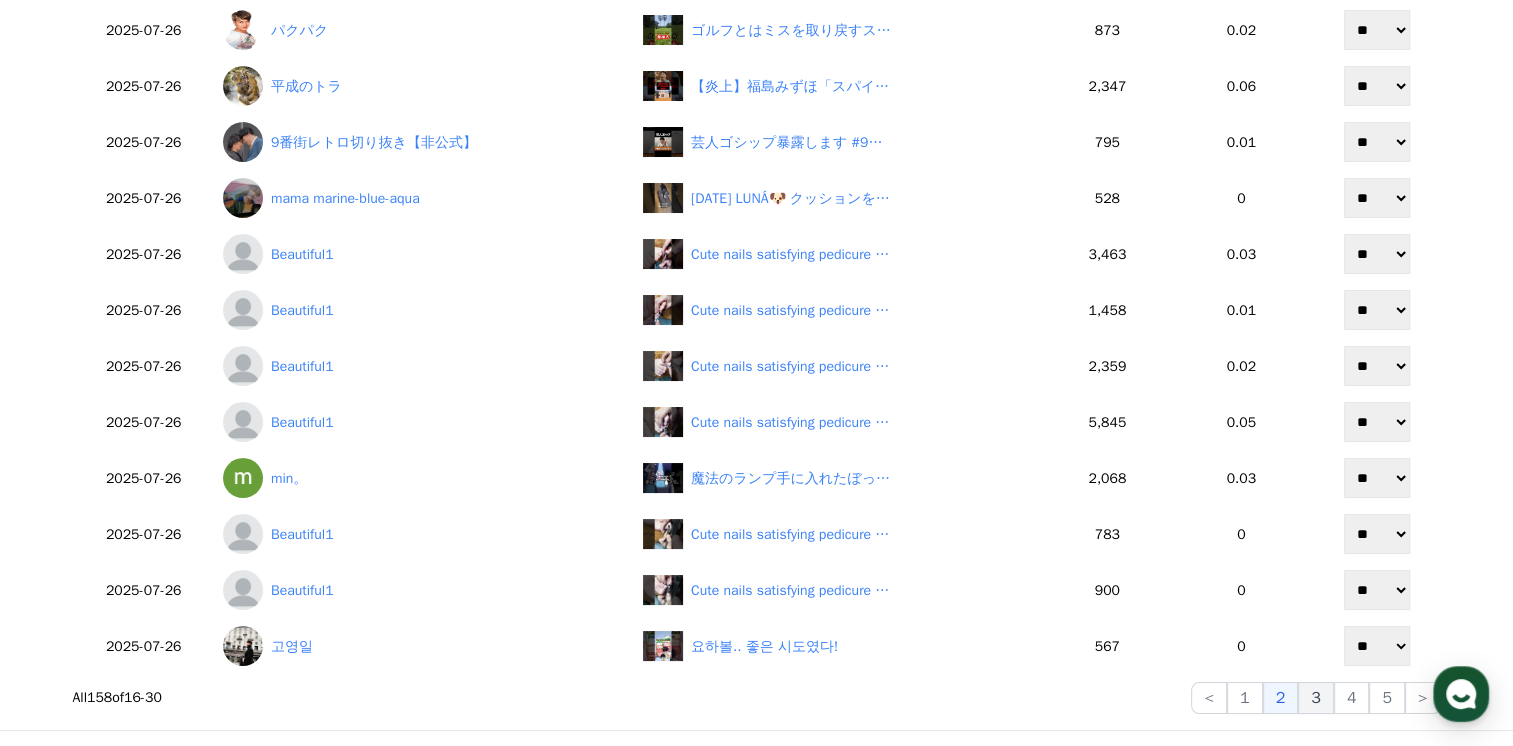 click on "3" 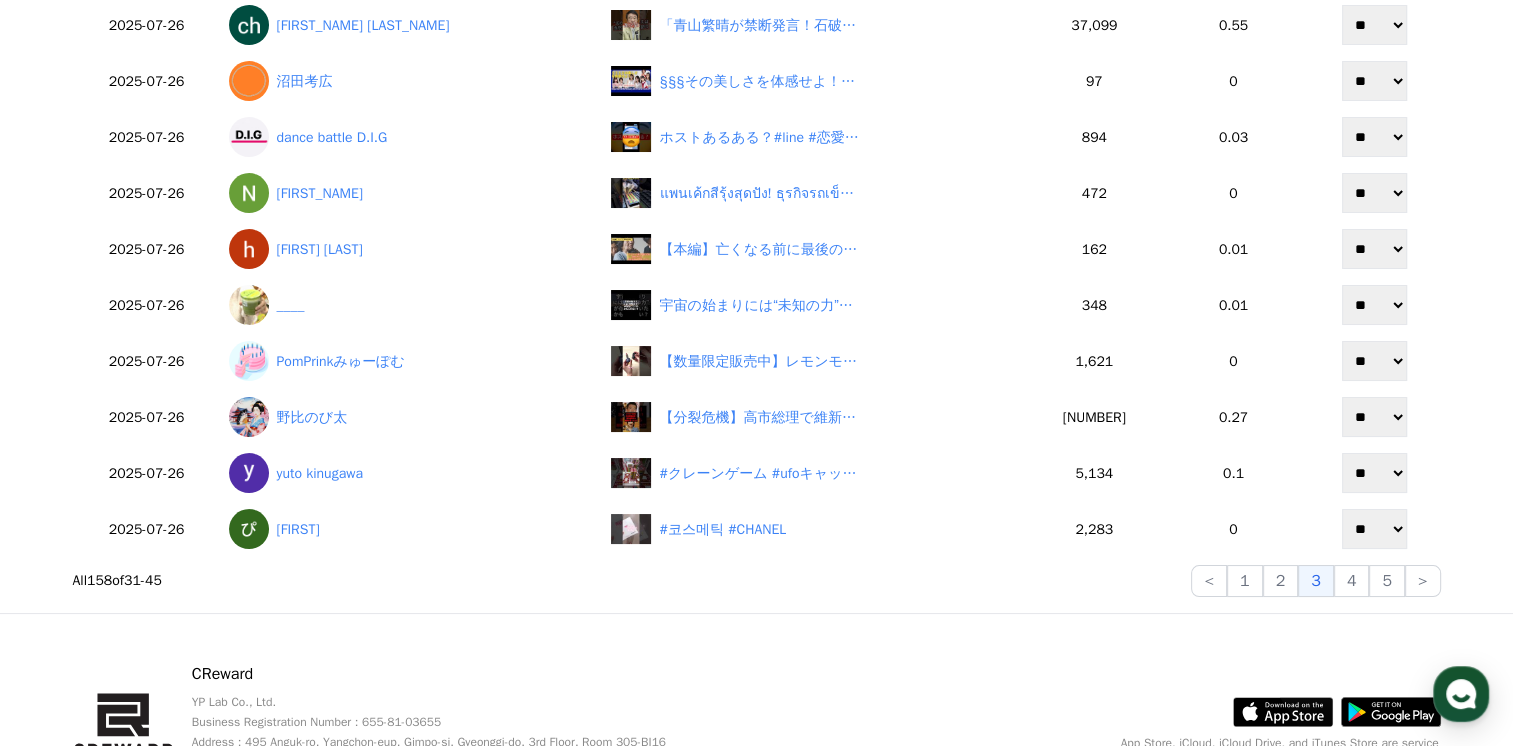 scroll, scrollTop: 555, scrollLeft: 0, axis: vertical 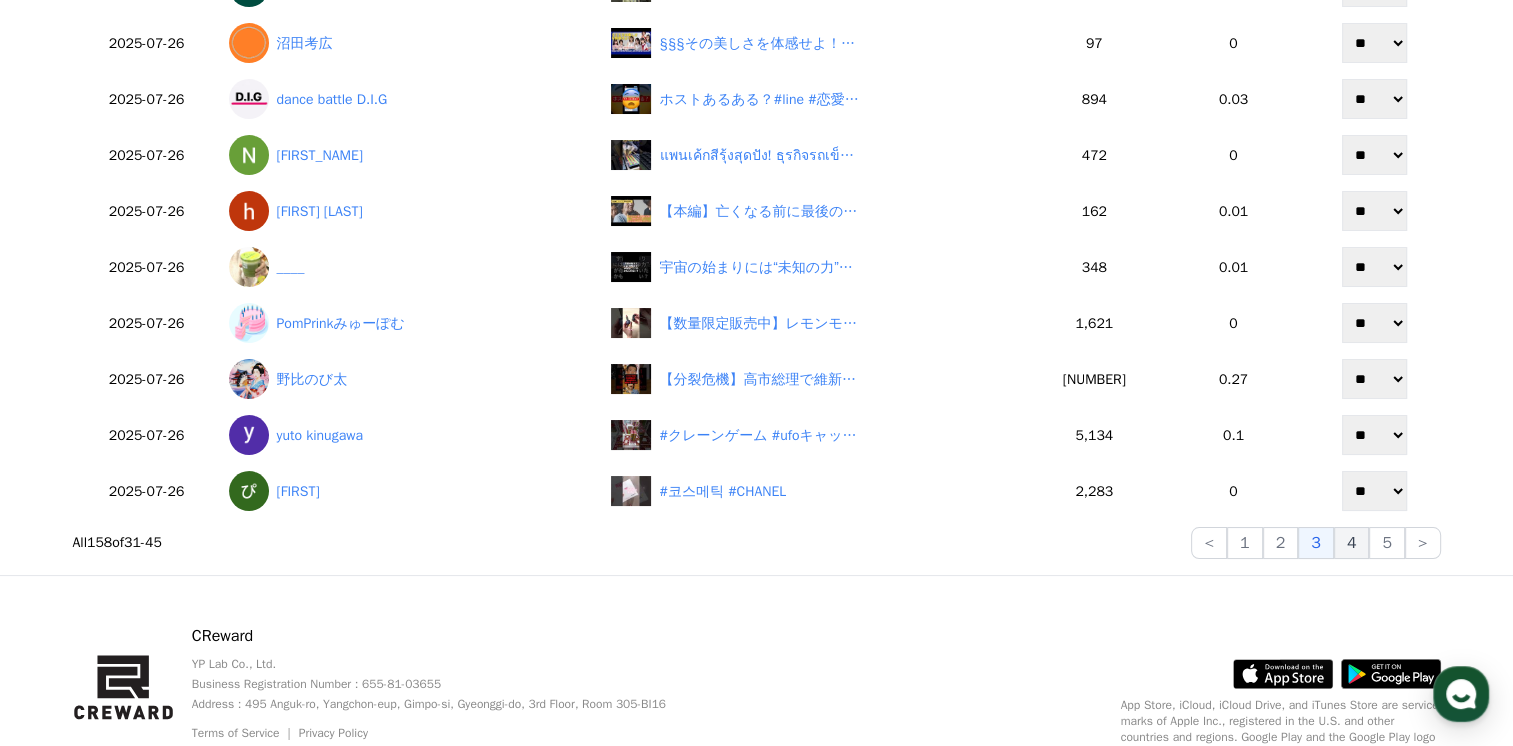 click on "4" 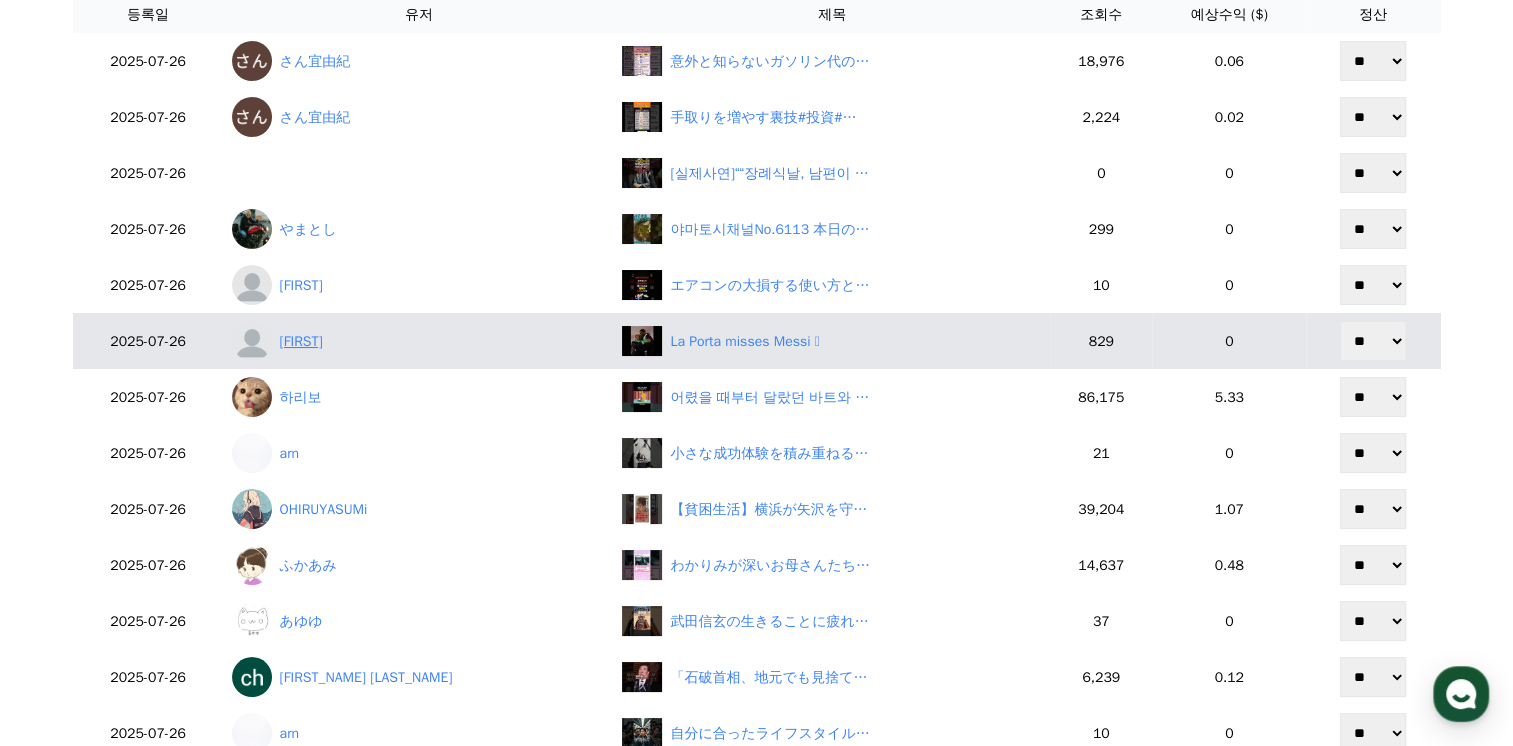 scroll, scrollTop: 659, scrollLeft: 0, axis: vertical 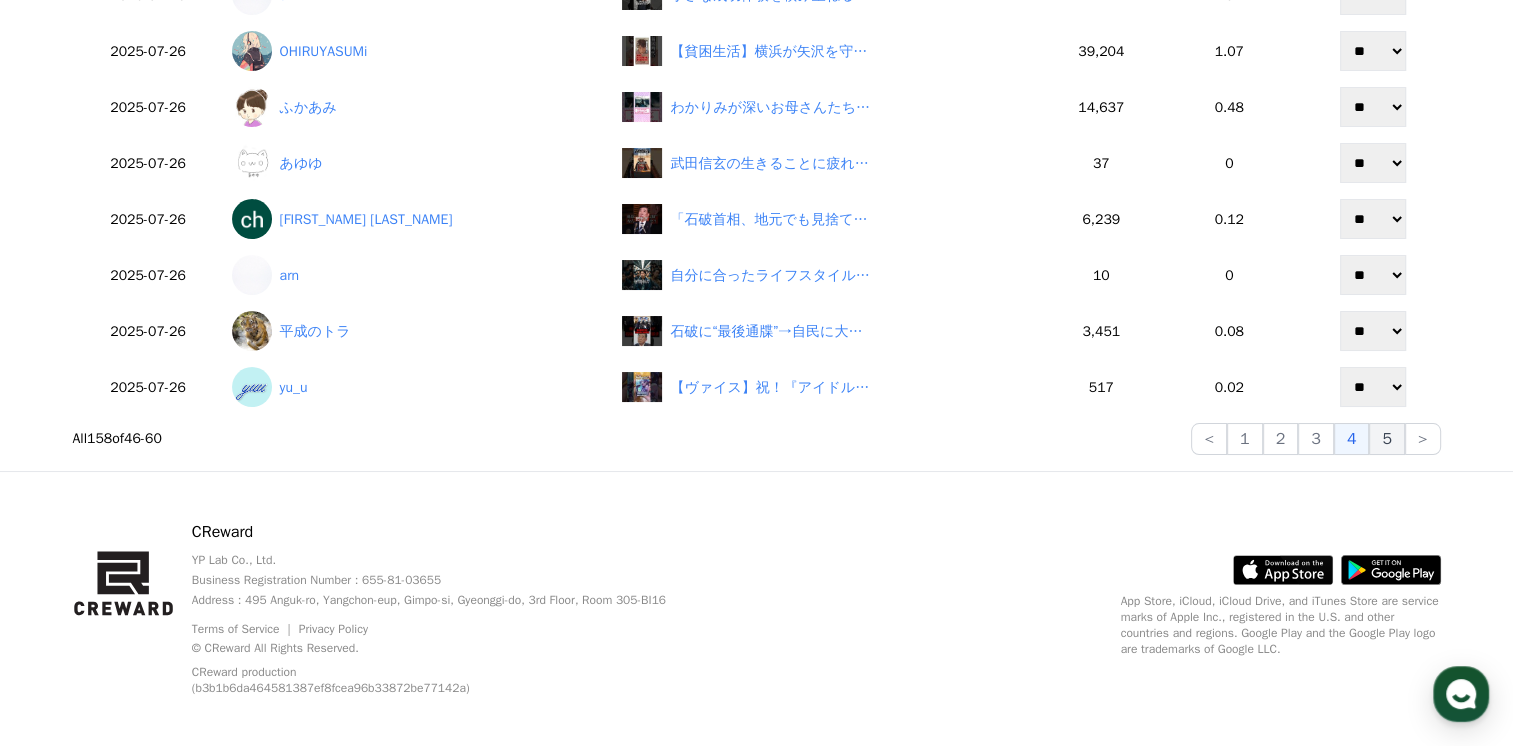 click on "5" 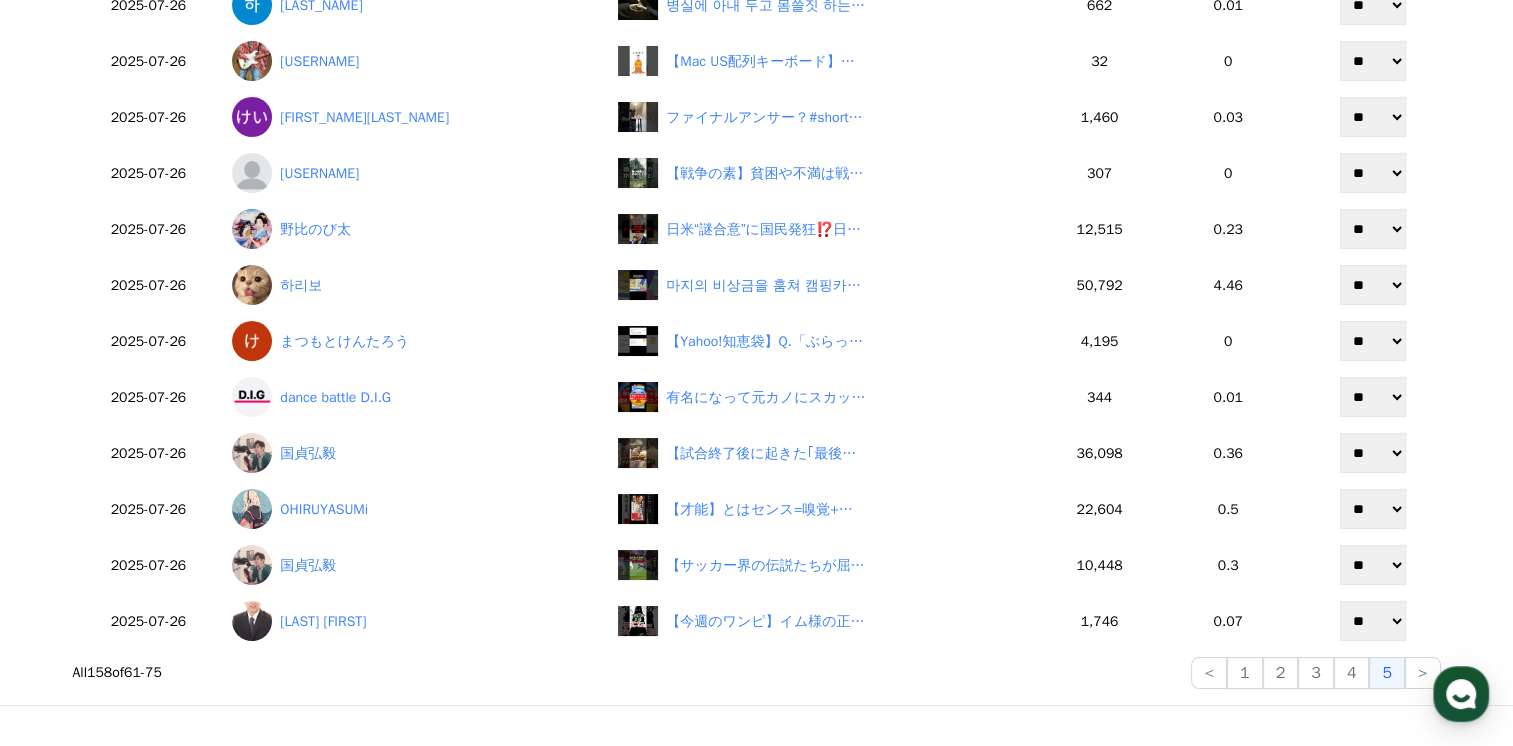 scroll, scrollTop: 459, scrollLeft: 0, axis: vertical 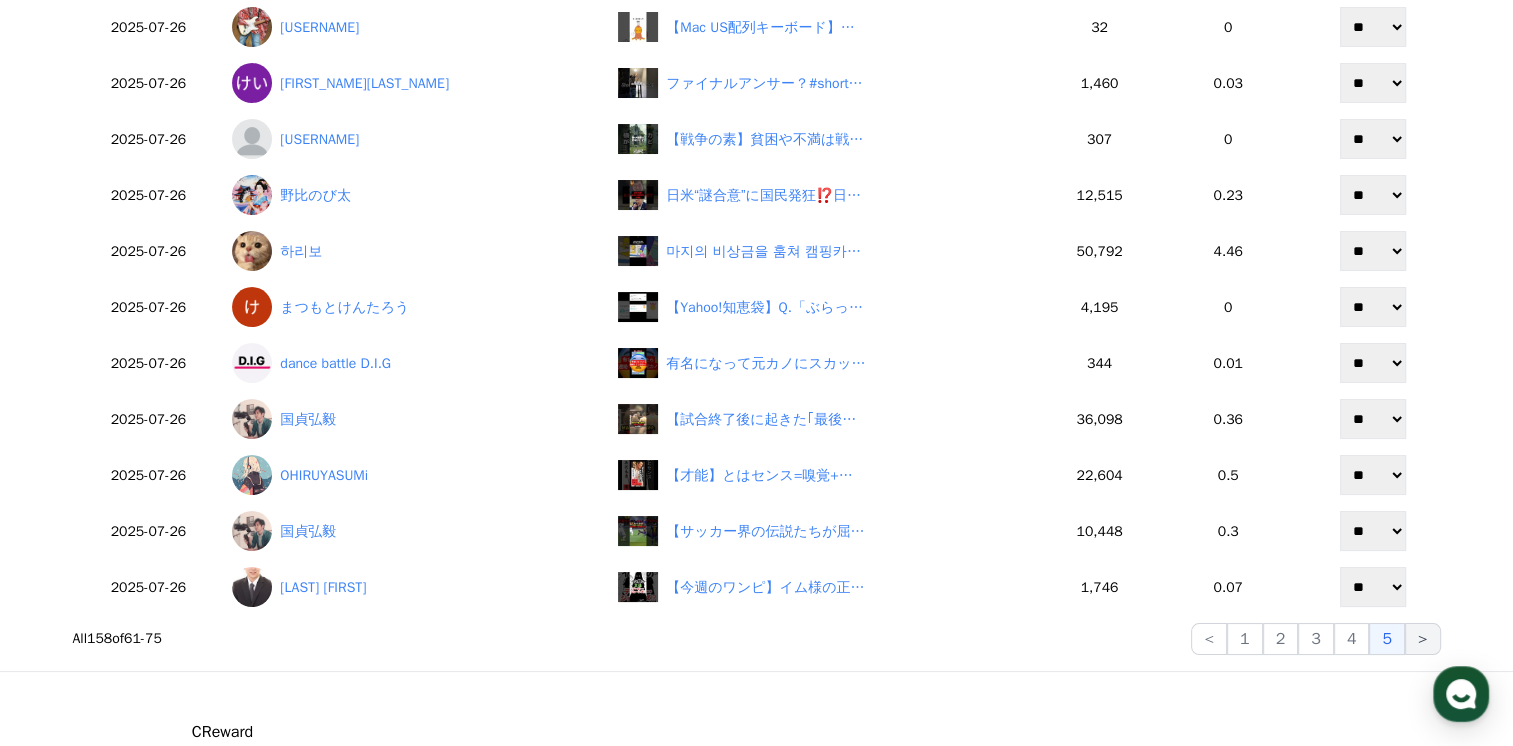 click on ">" 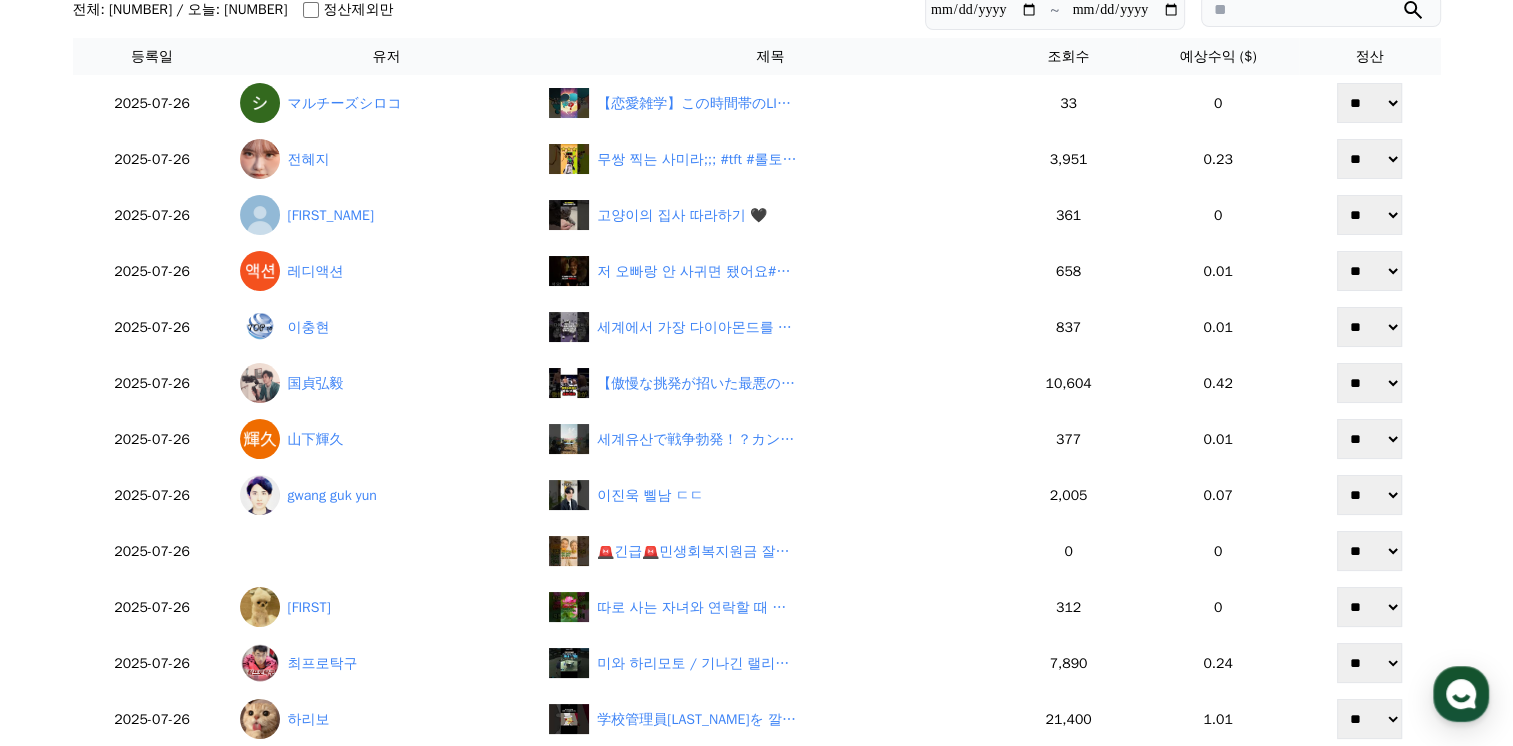 scroll, scrollTop: 459, scrollLeft: 0, axis: vertical 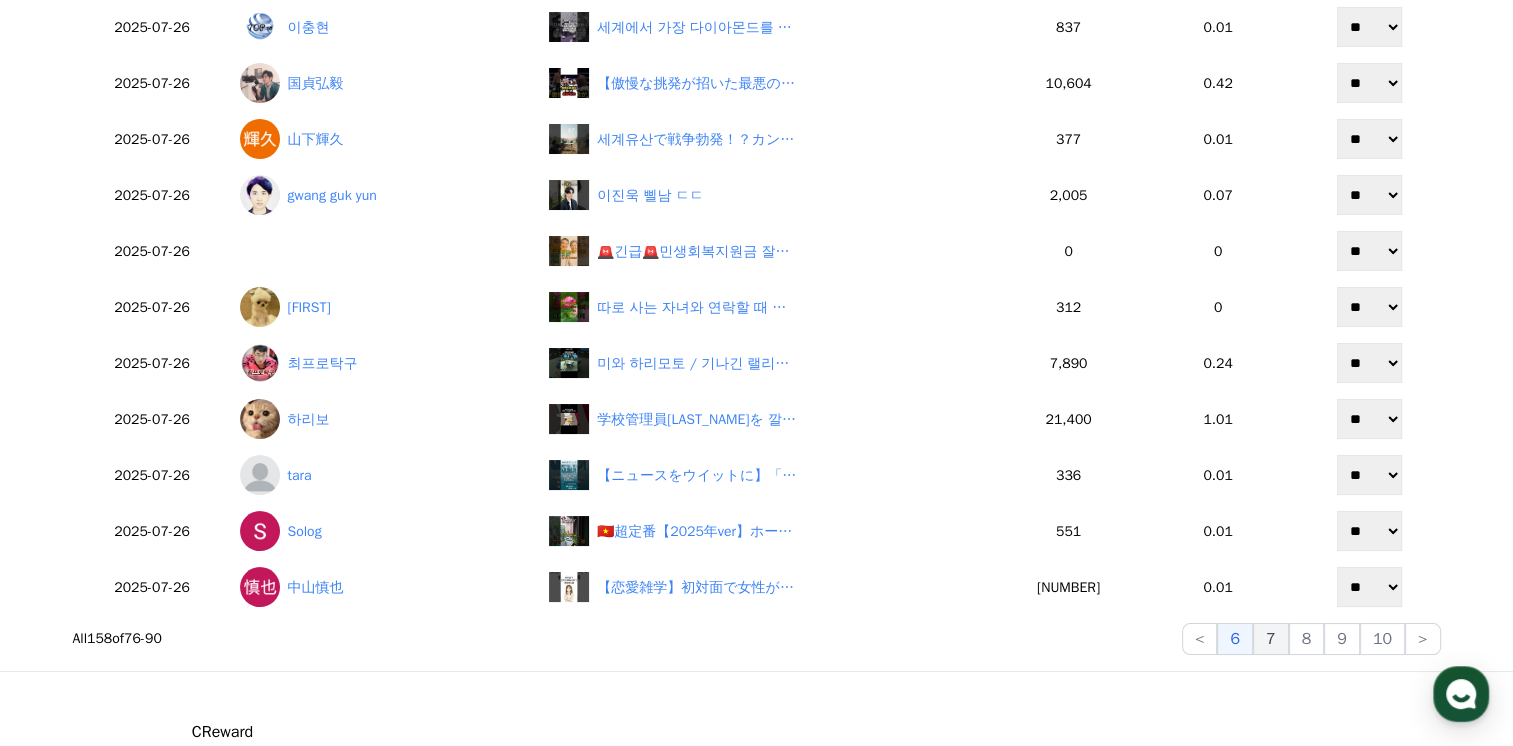 click on "7" 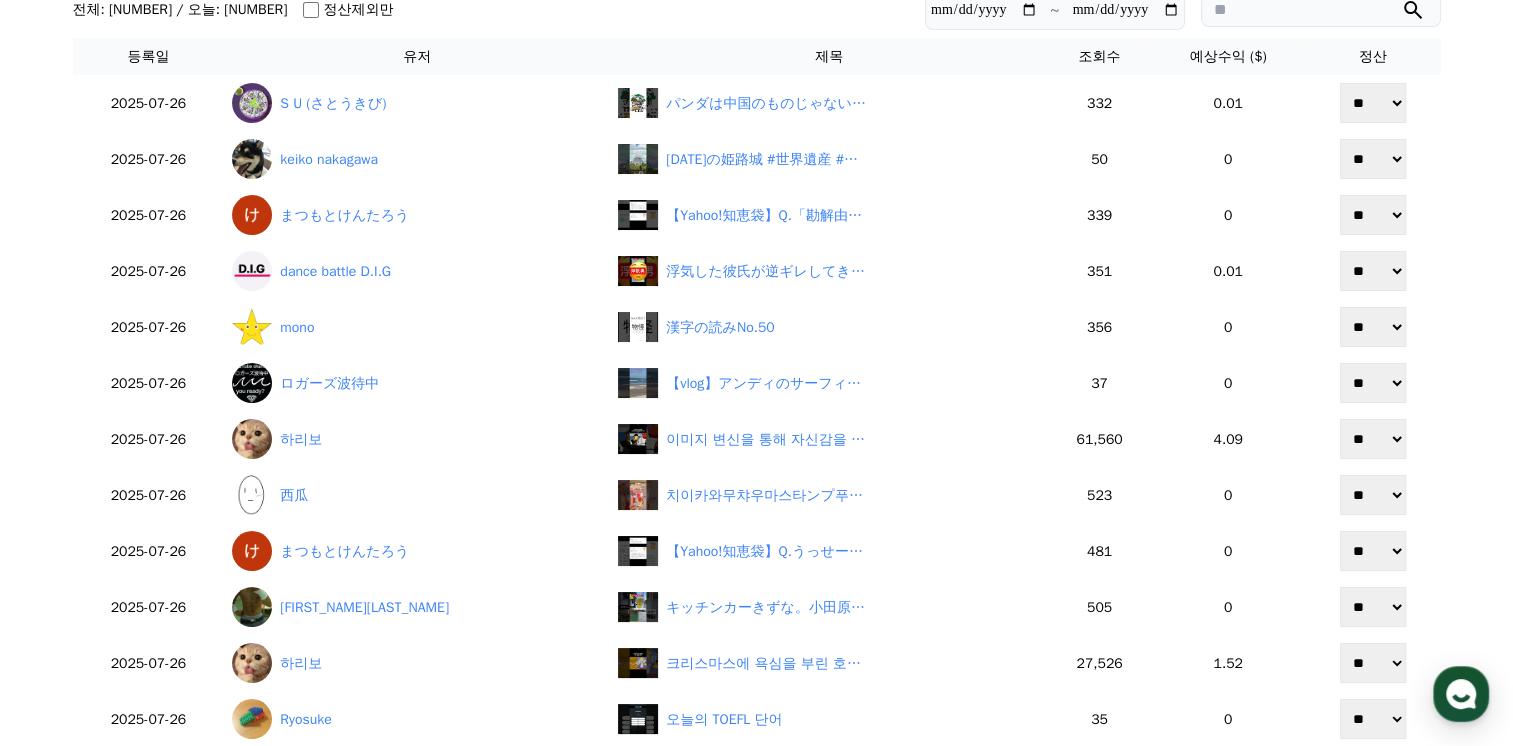 scroll, scrollTop: 459, scrollLeft: 0, axis: vertical 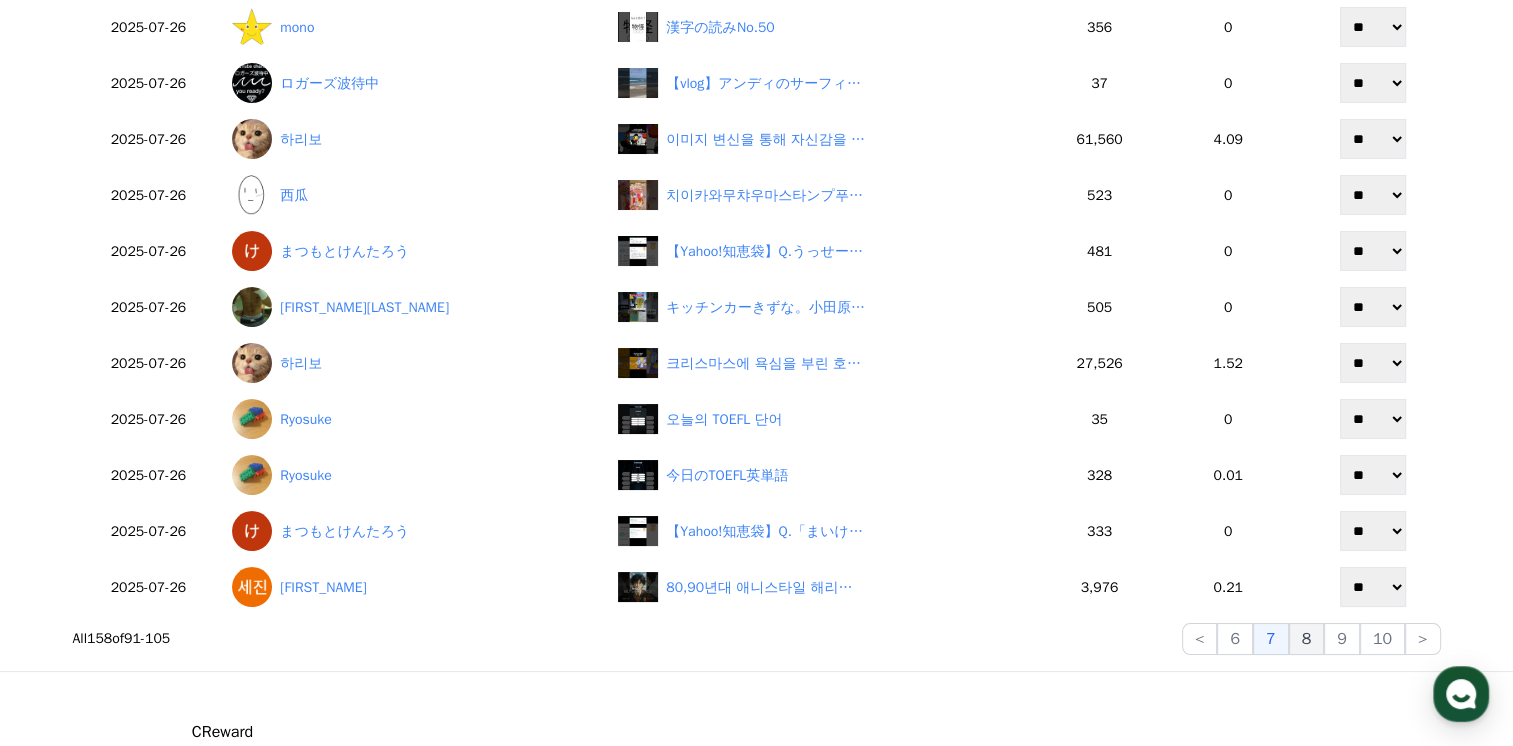 click on "8" 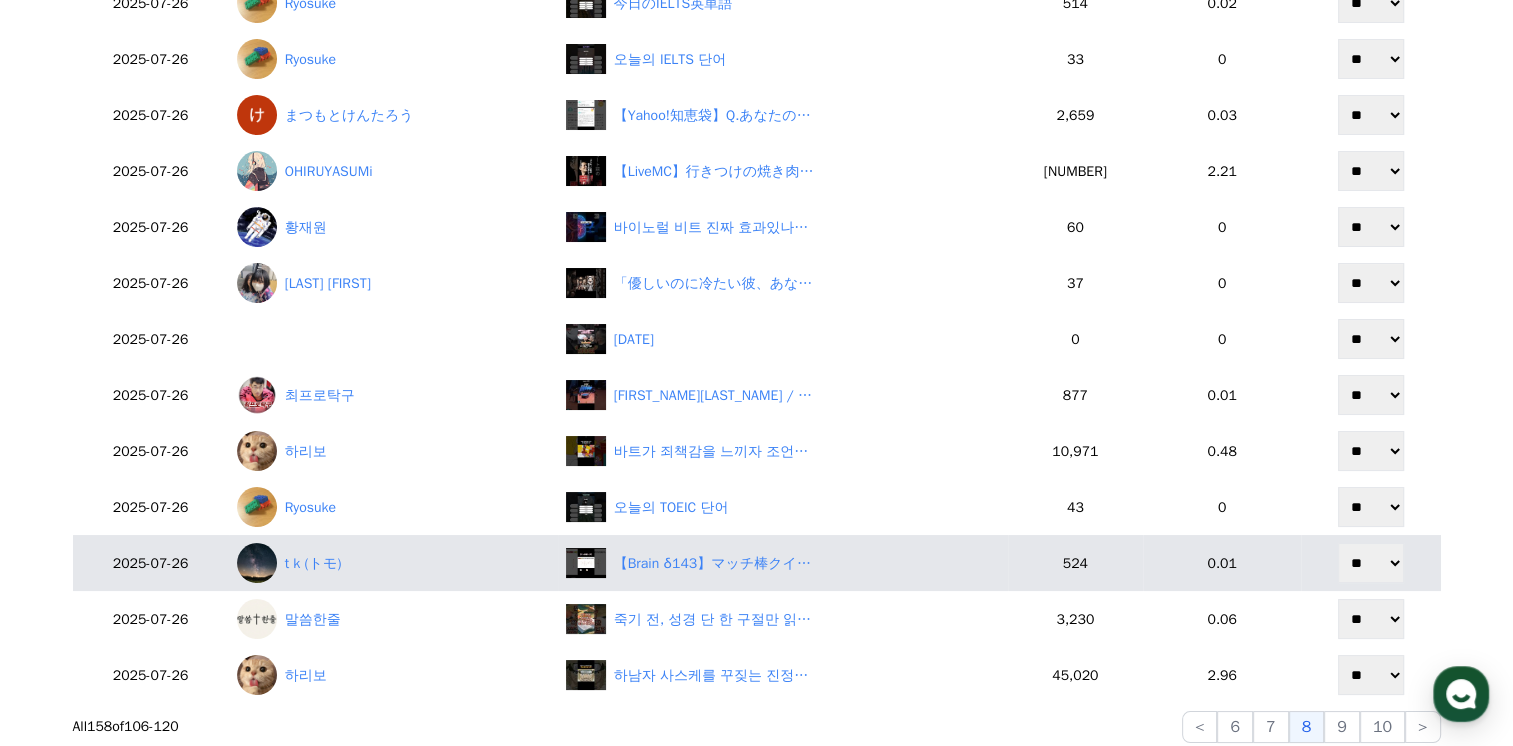 scroll, scrollTop: 459, scrollLeft: 0, axis: vertical 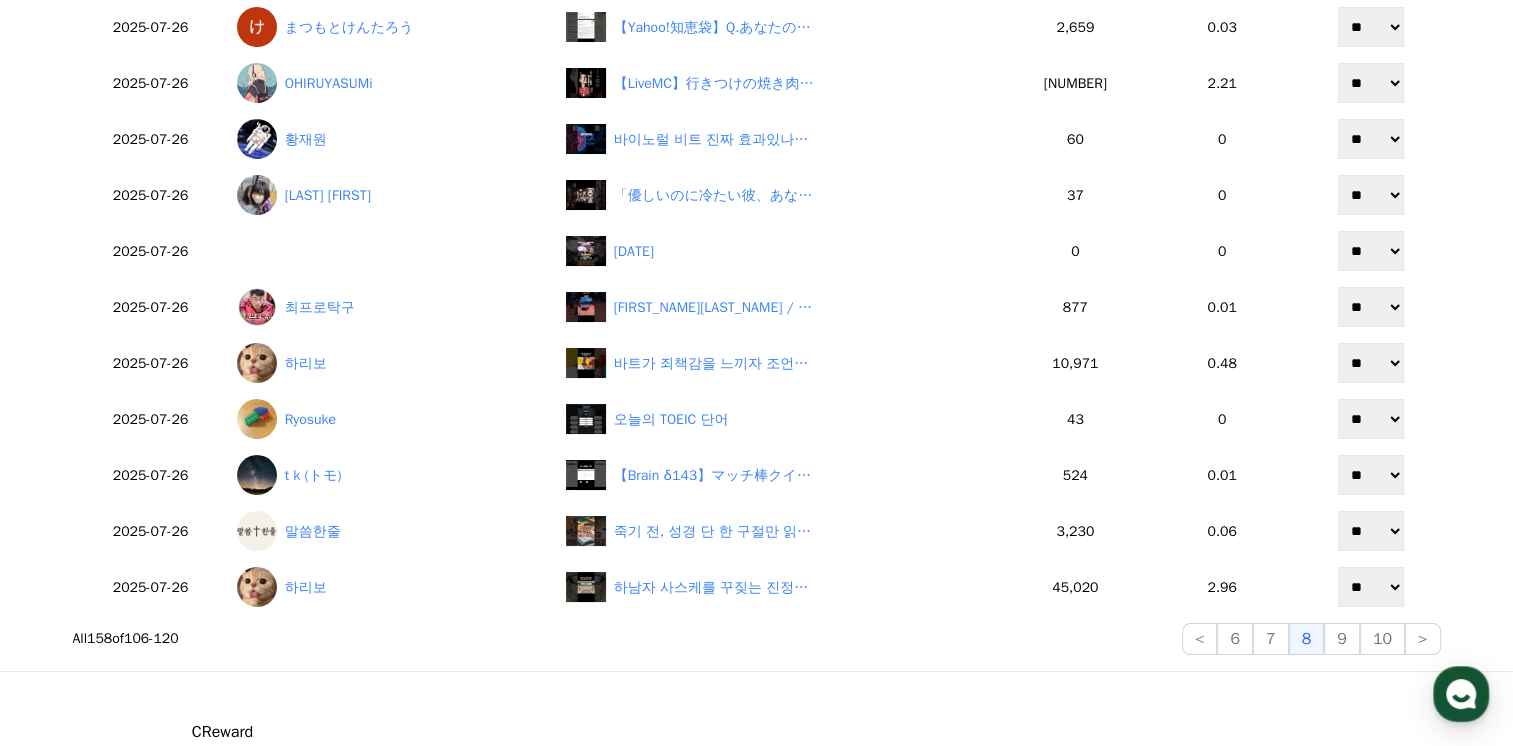 click on "**********" at bounding box center (757, 155) 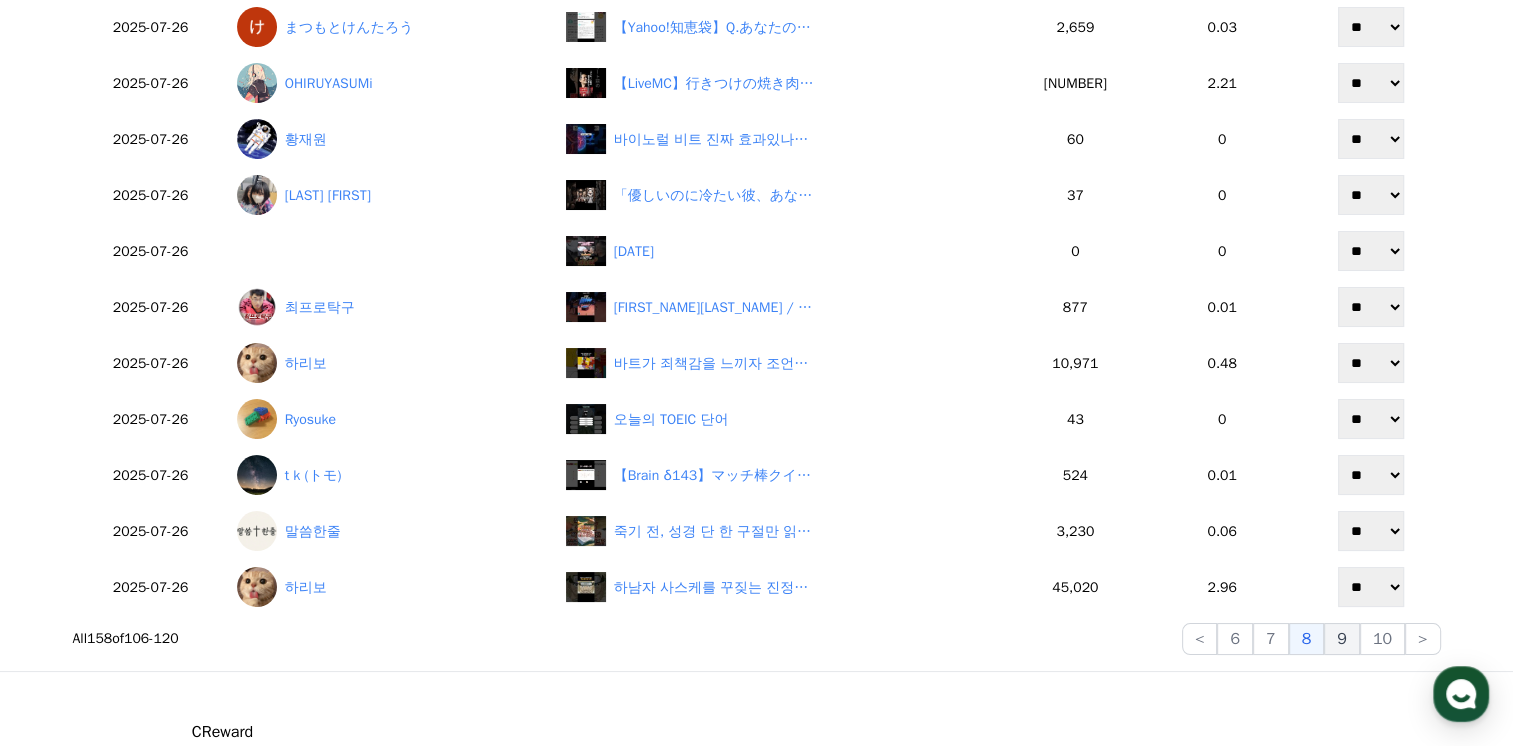 click on "9" 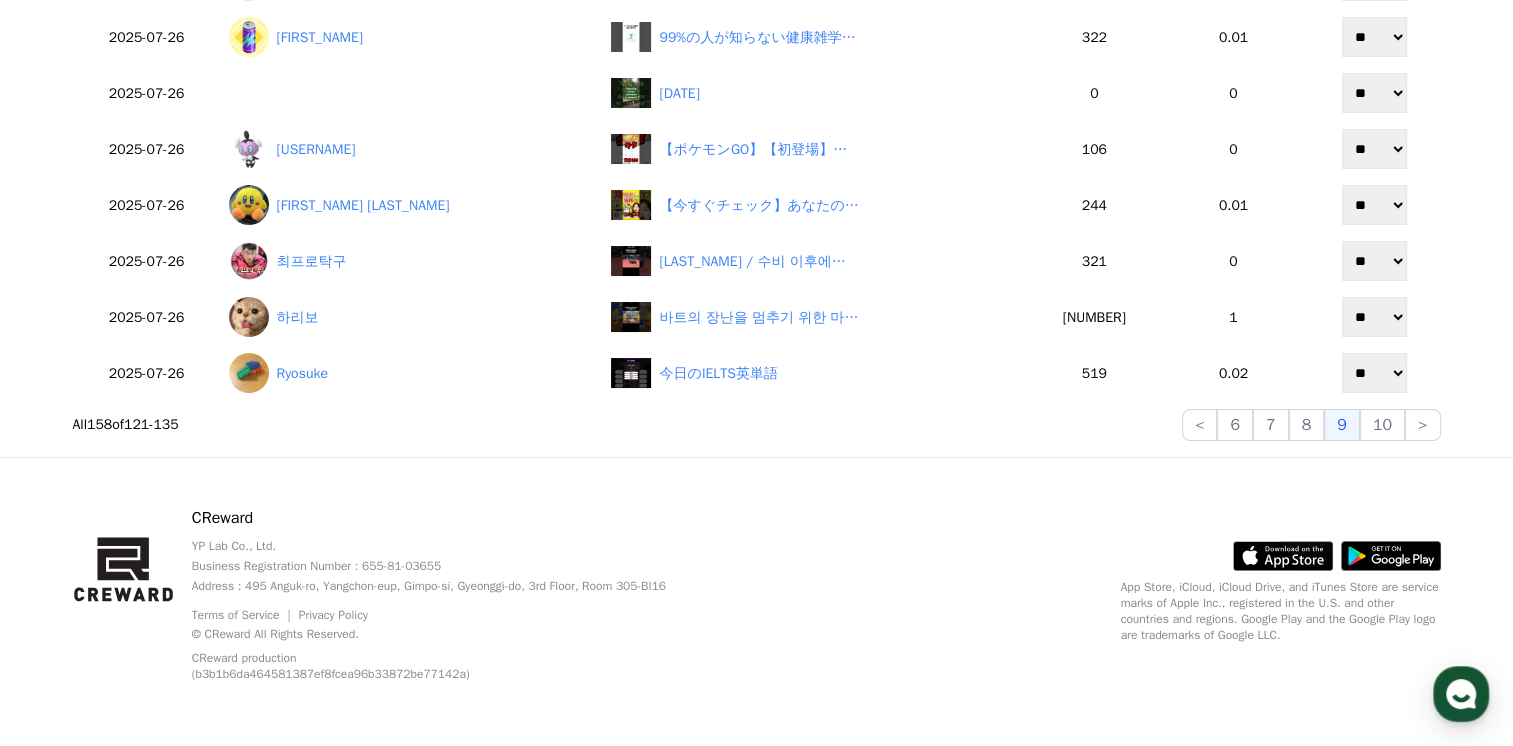 scroll, scrollTop: 459, scrollLeft: 0, axis: vertical 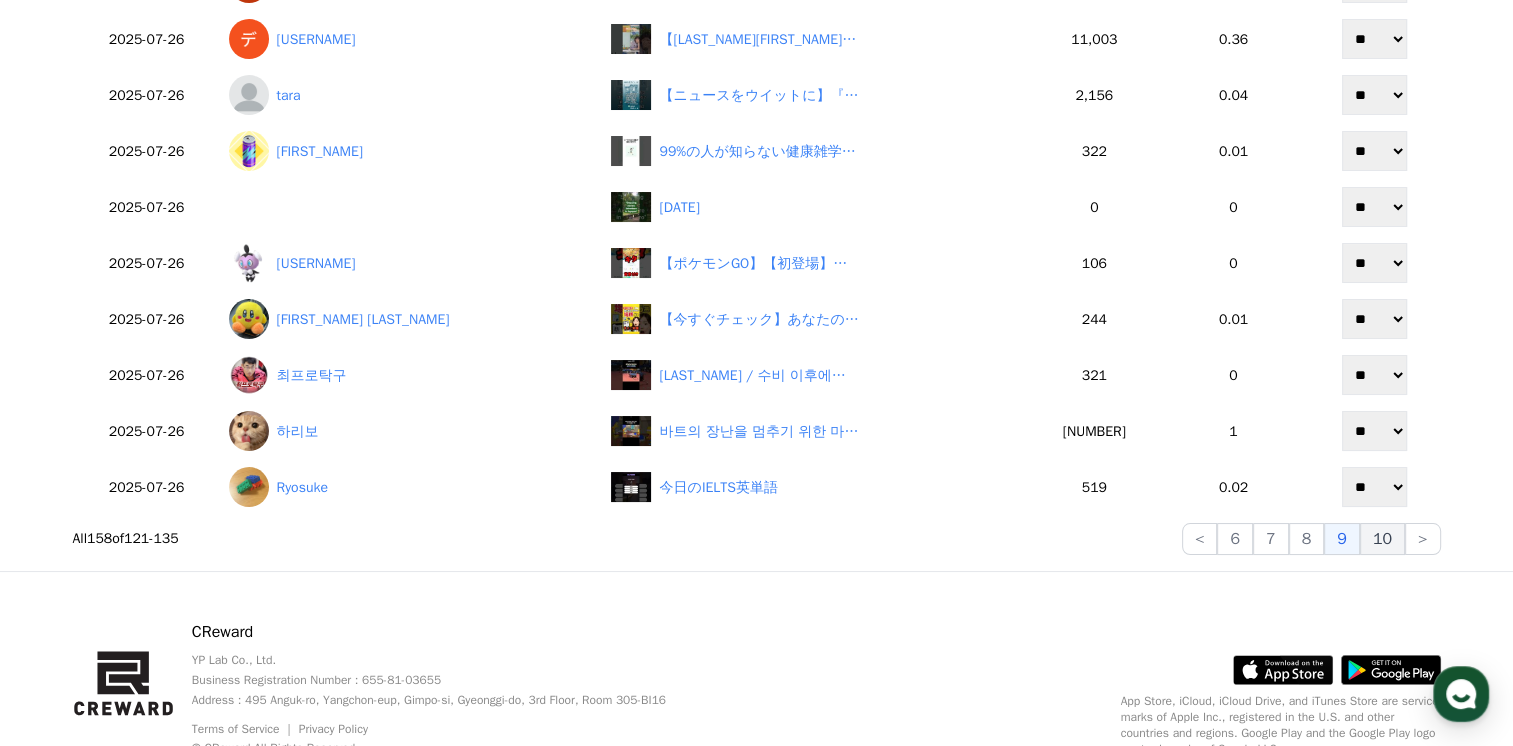 click on "10" 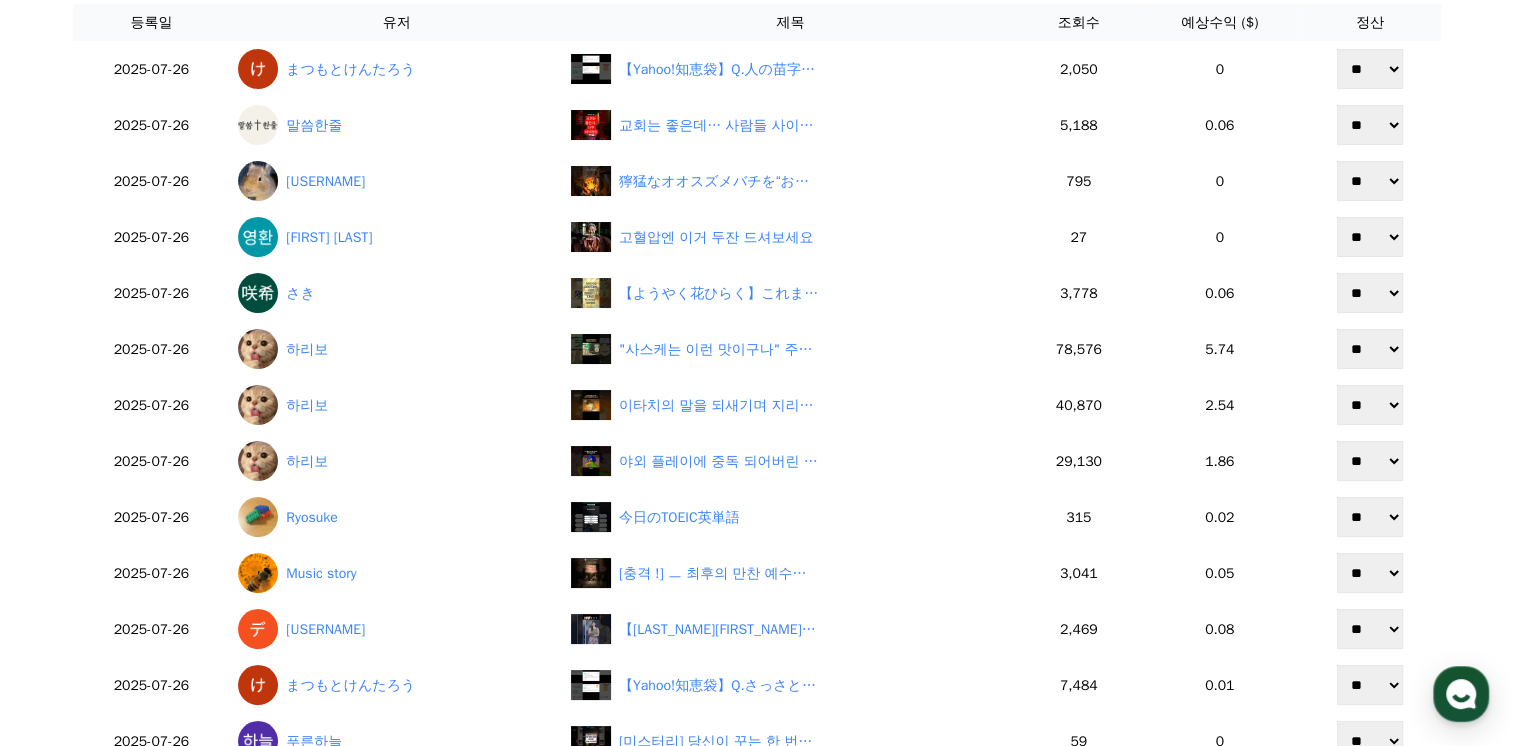 scroll, scrollTop: 159, scrollLeft: 0, axis: vertical 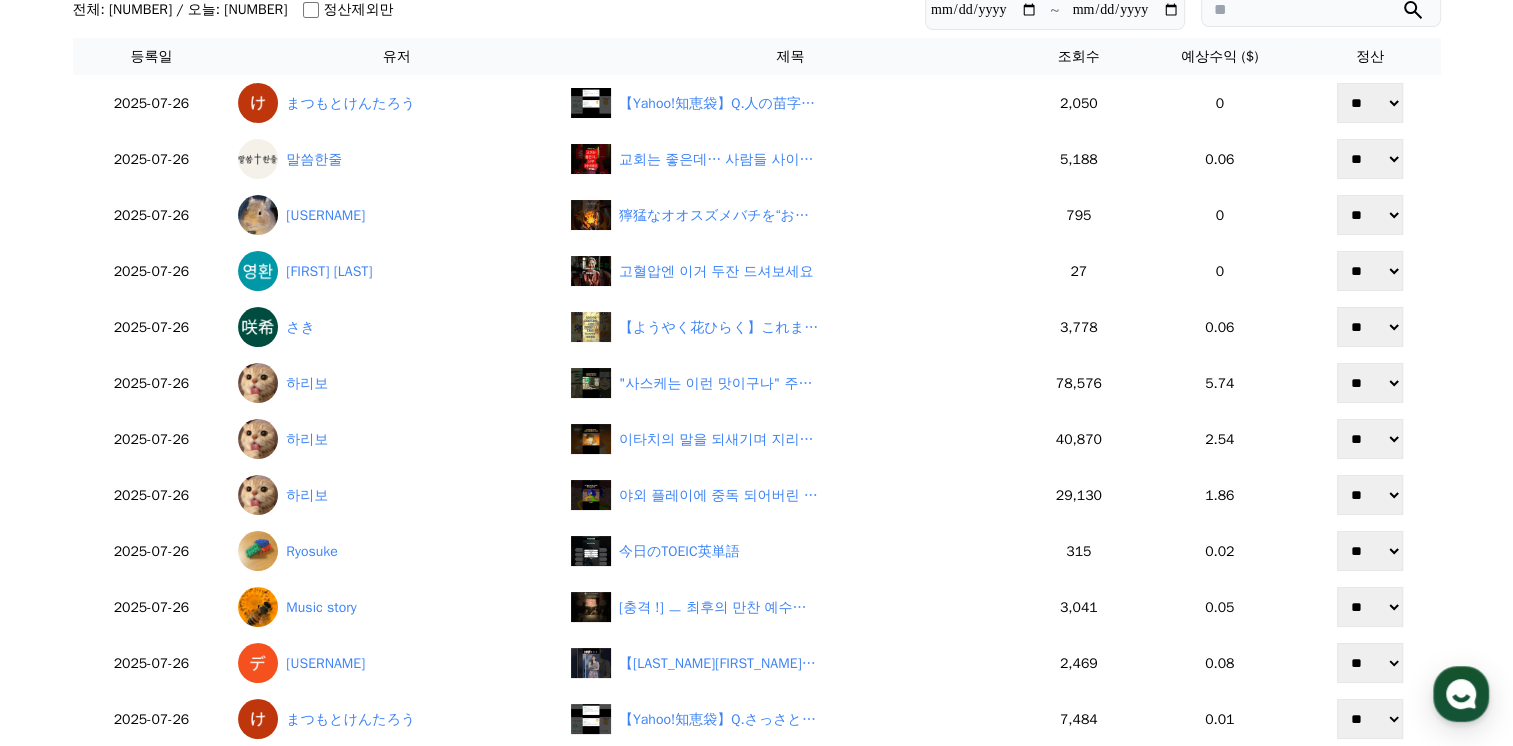 click on "**********" at bounding box center [756, 455] 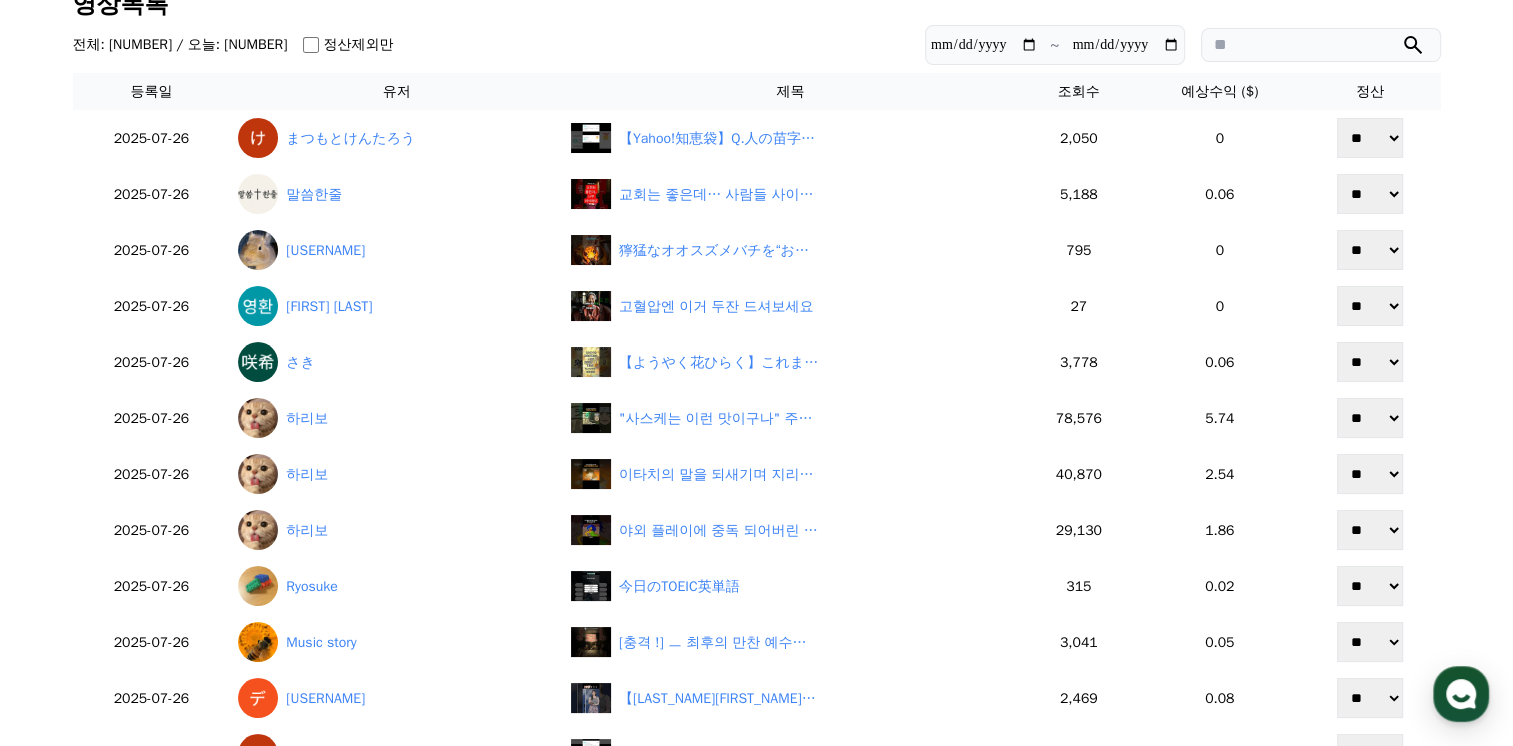 scroll, scrollTop: 0, scrollLeft: 0, axis: both 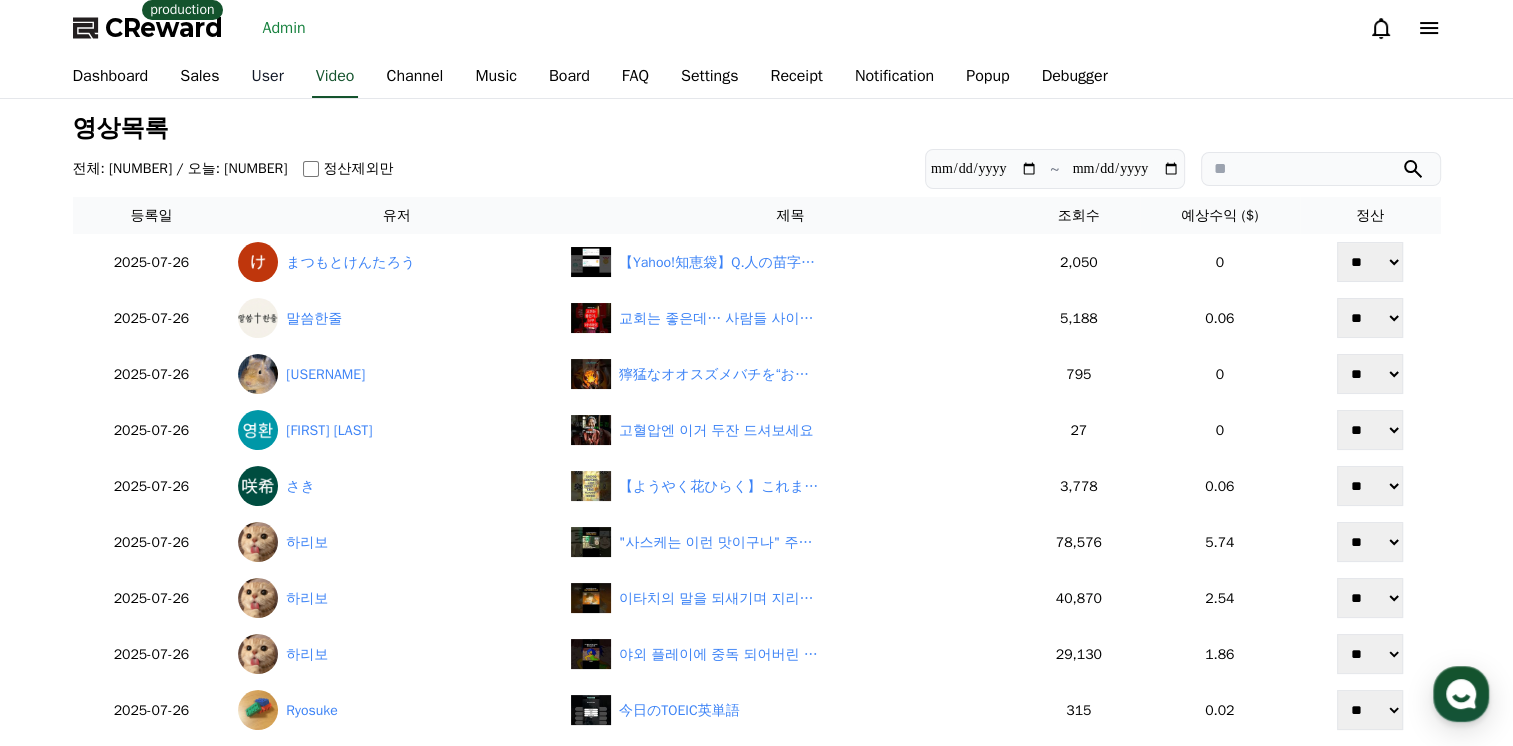 click on "User" at bounding box center (268, 77) 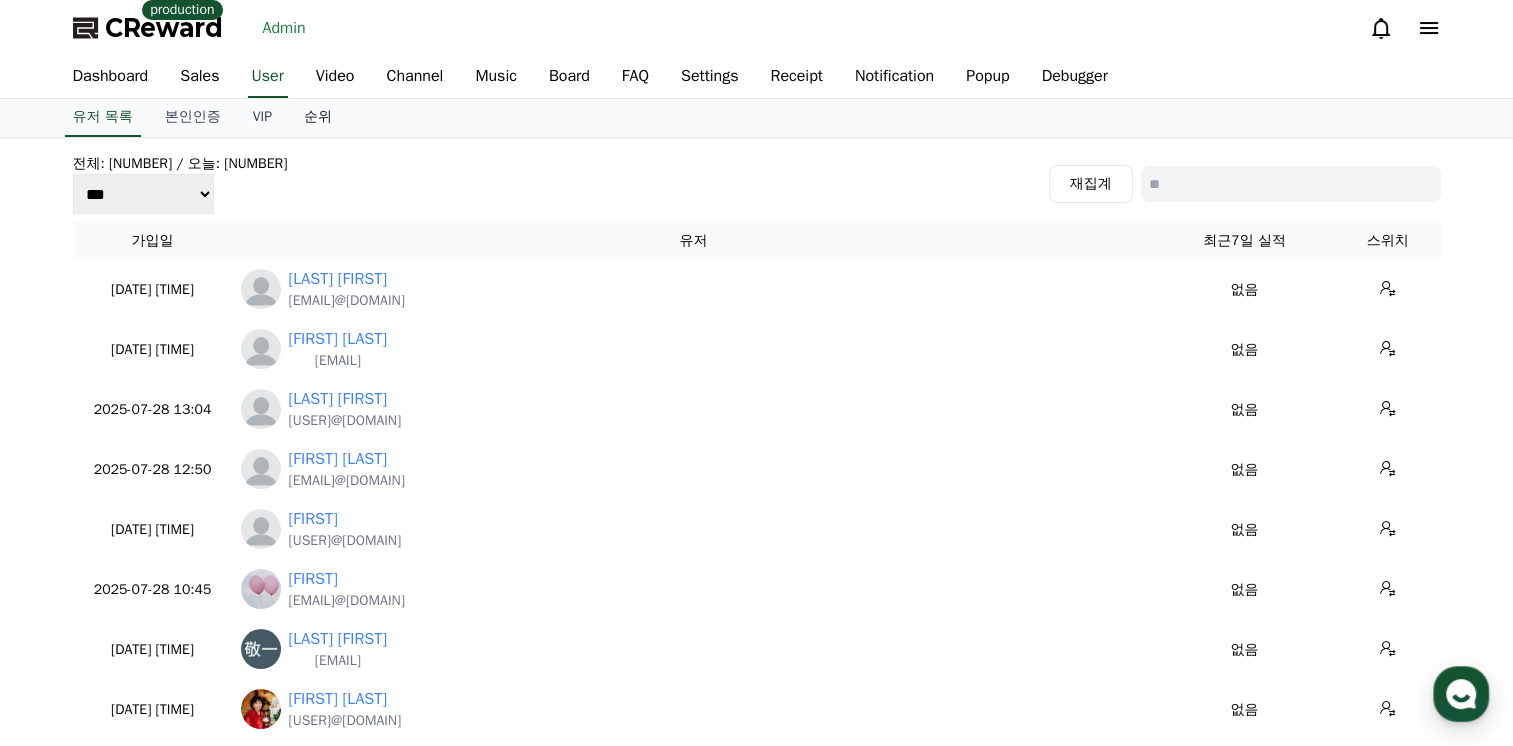 click on "순위" at bounding box center [318, 118] 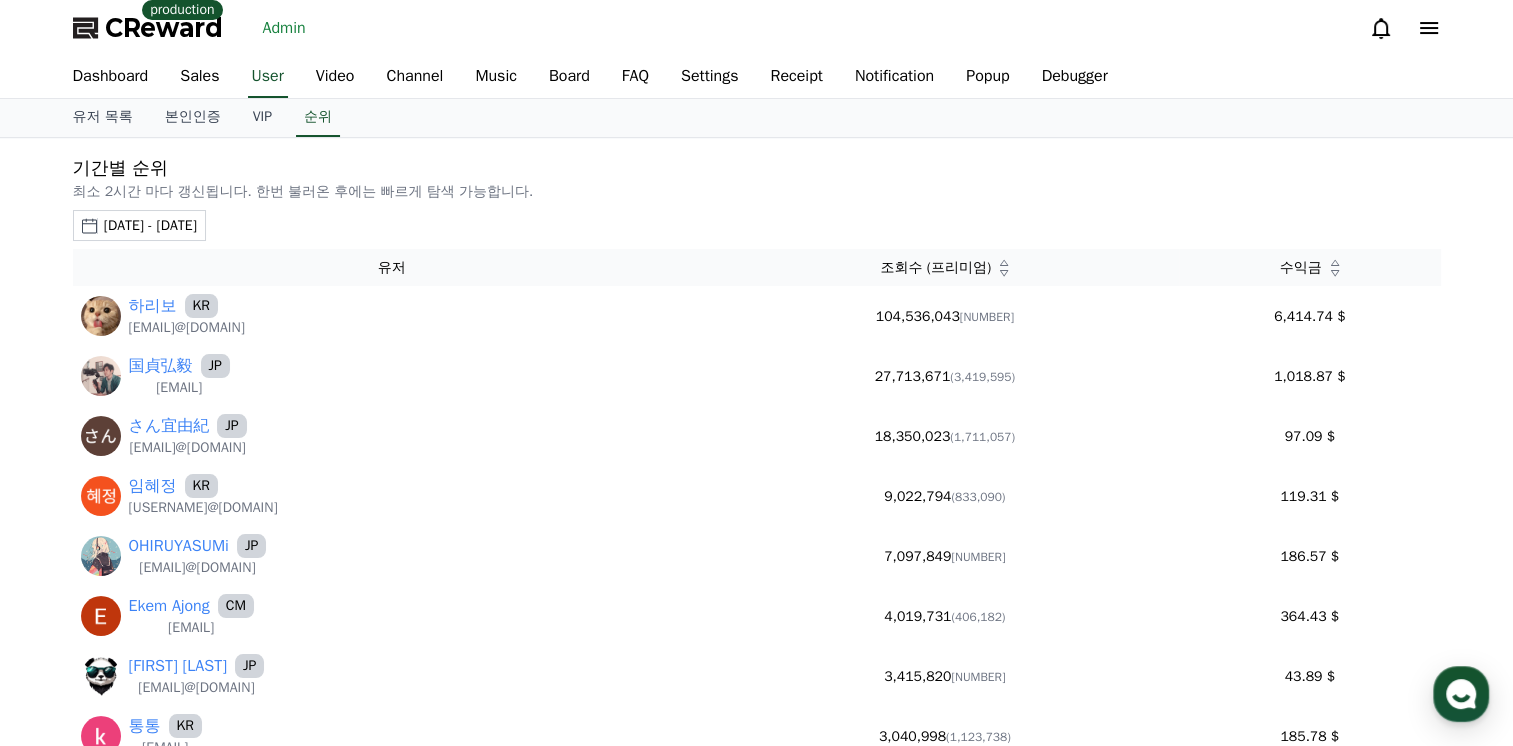 click on "[DATE] - [DATE]" at bounding box center [150, 225] 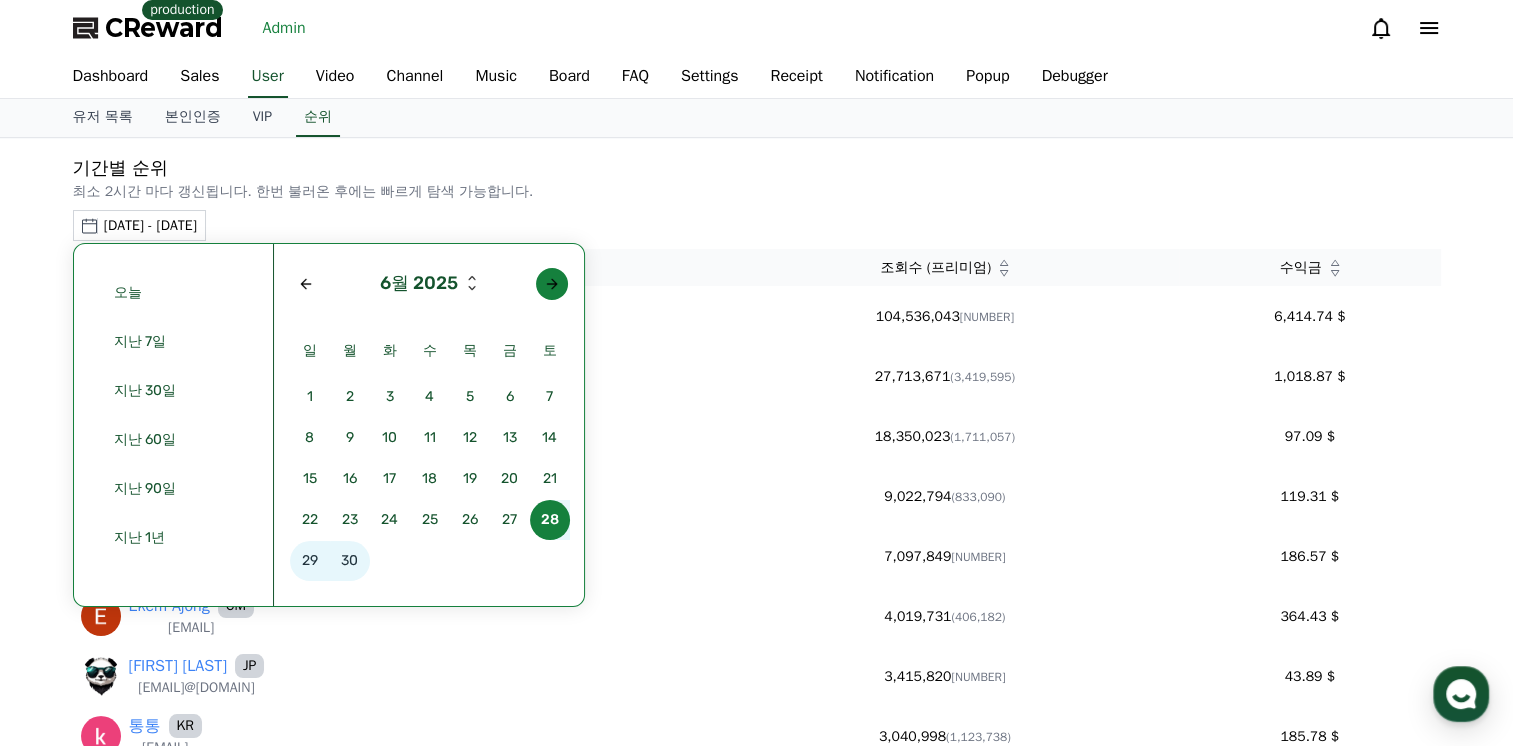 click at bounding box center [552, 284] 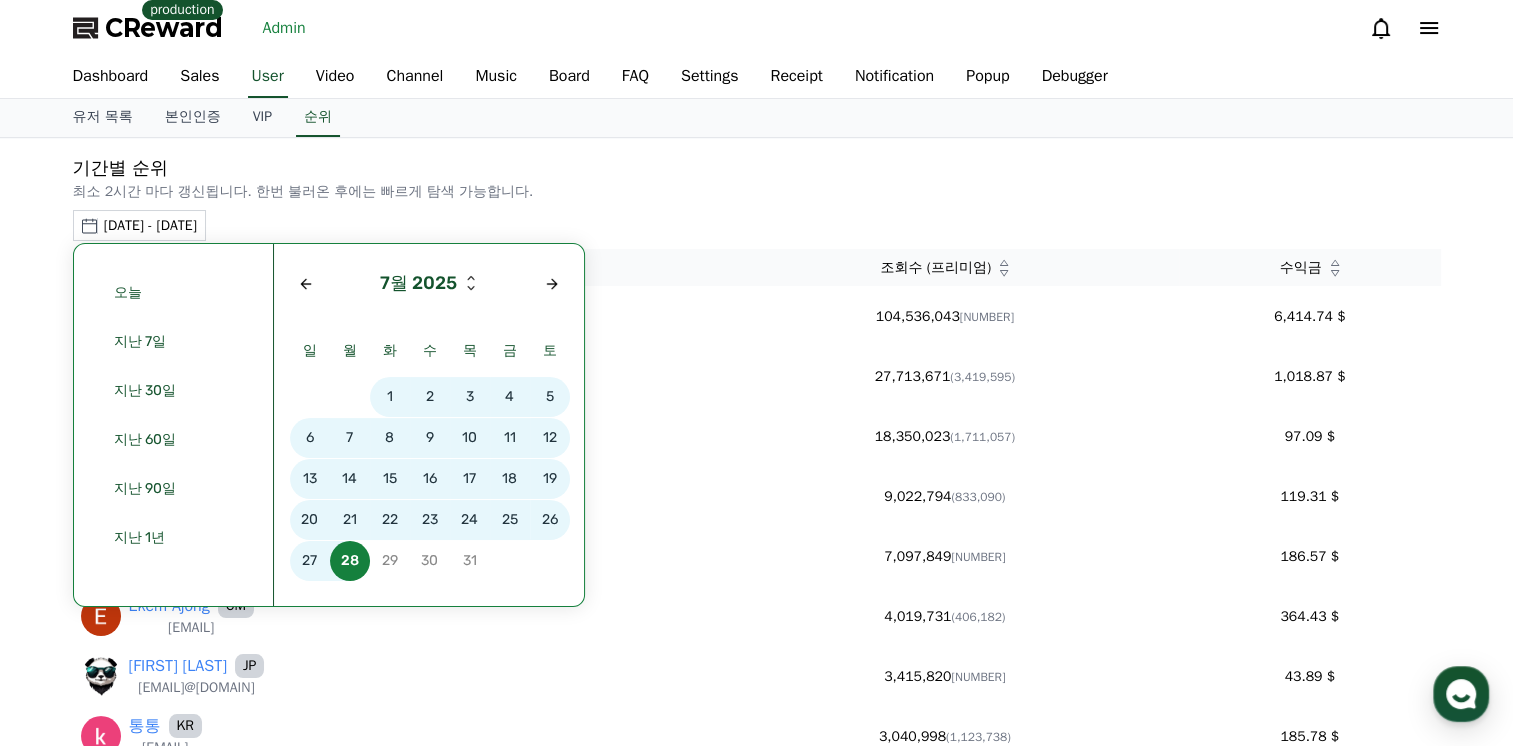 click on "26" at bounding box center (550, 520) 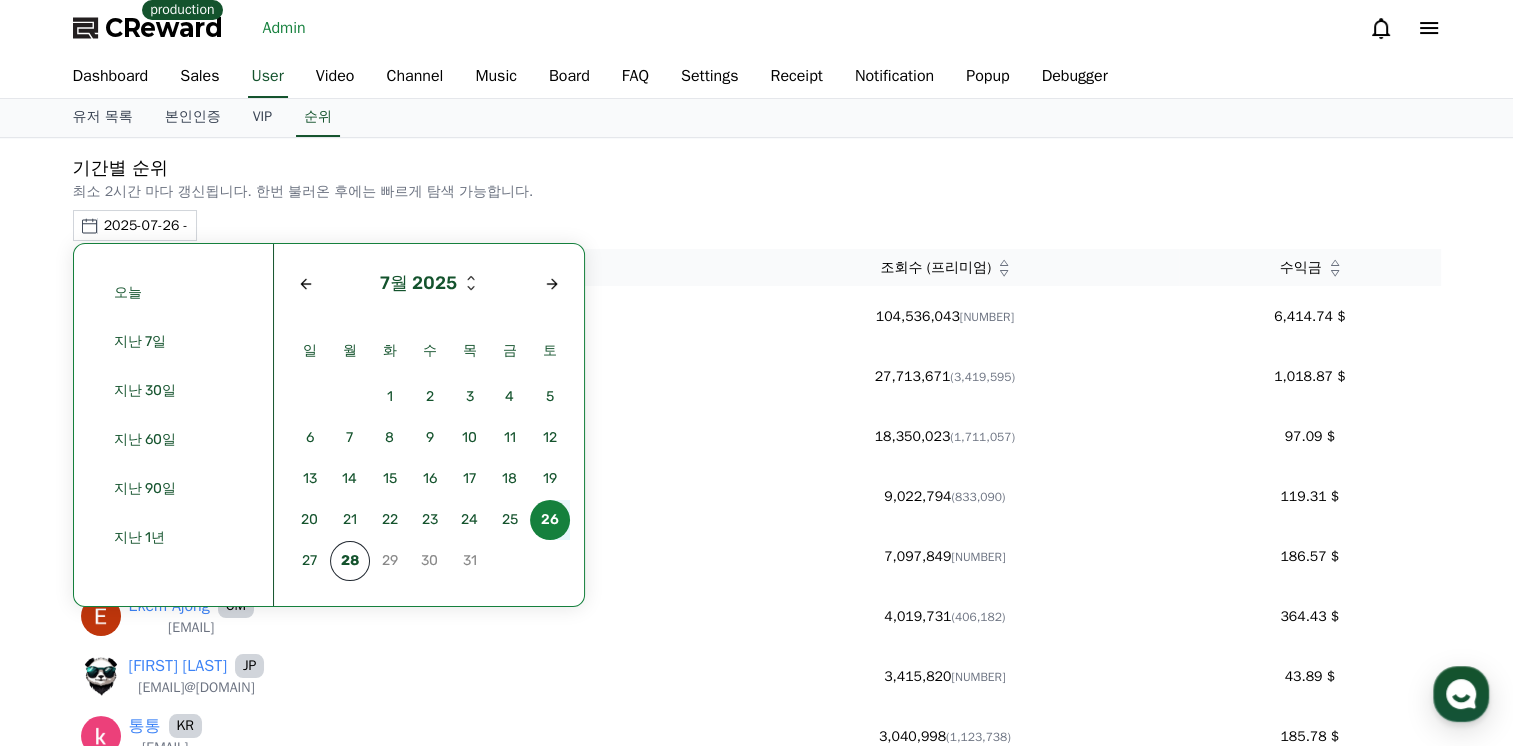 click on "26" at bounding box center [550, 520] 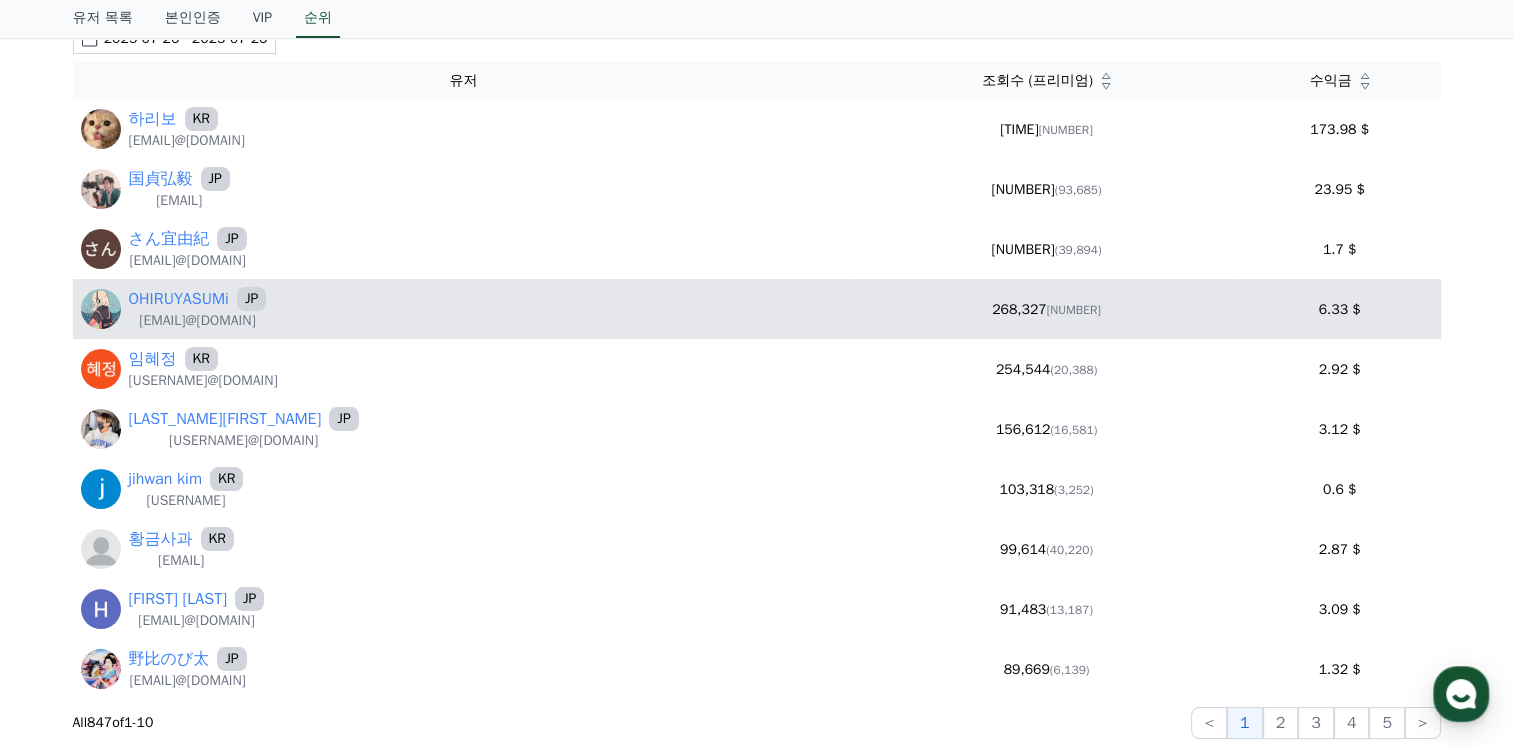 scroll, scrollTop: 200, scrollLeft: 0, axis: vertical 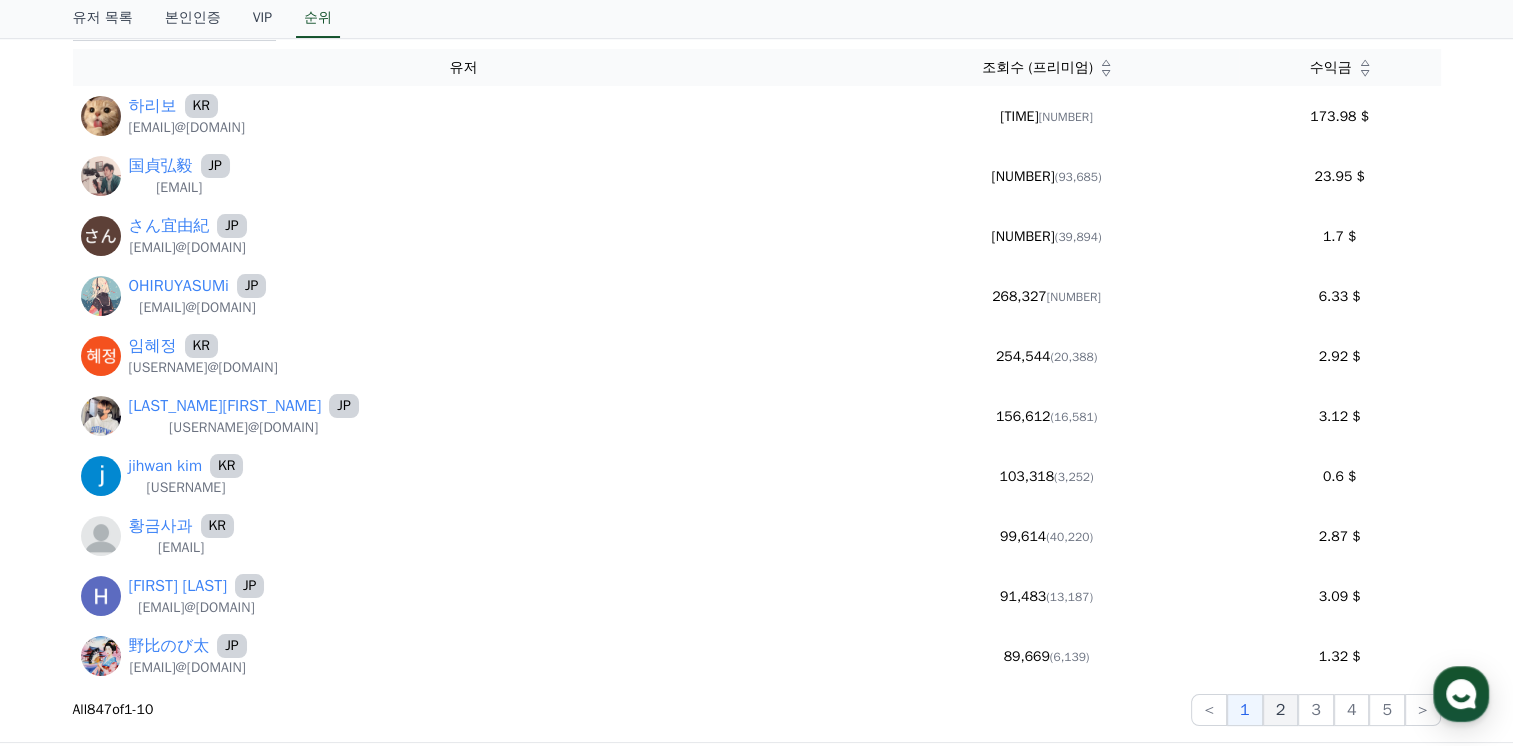 click on "2" 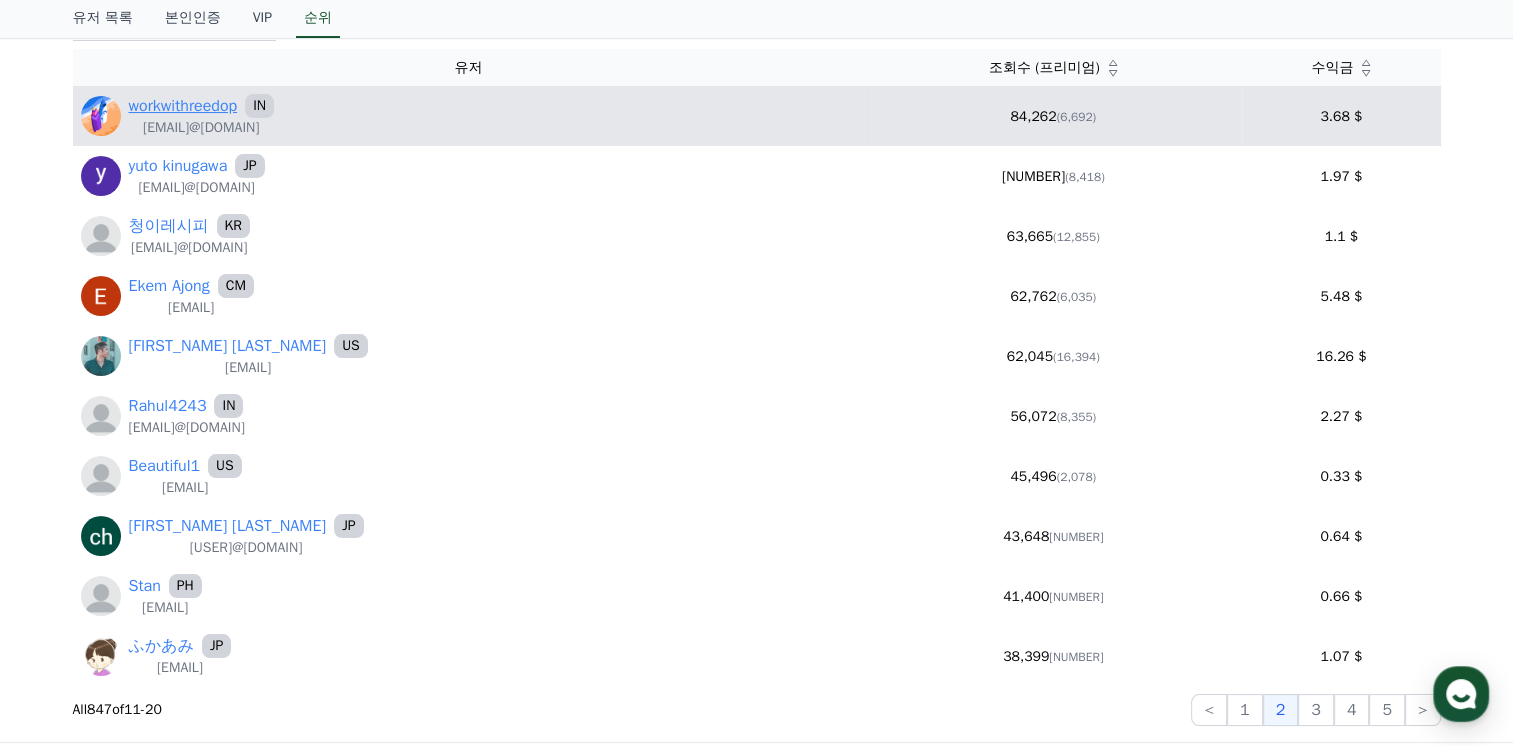click on "workwithreedop" at bounding box center (183, 106) 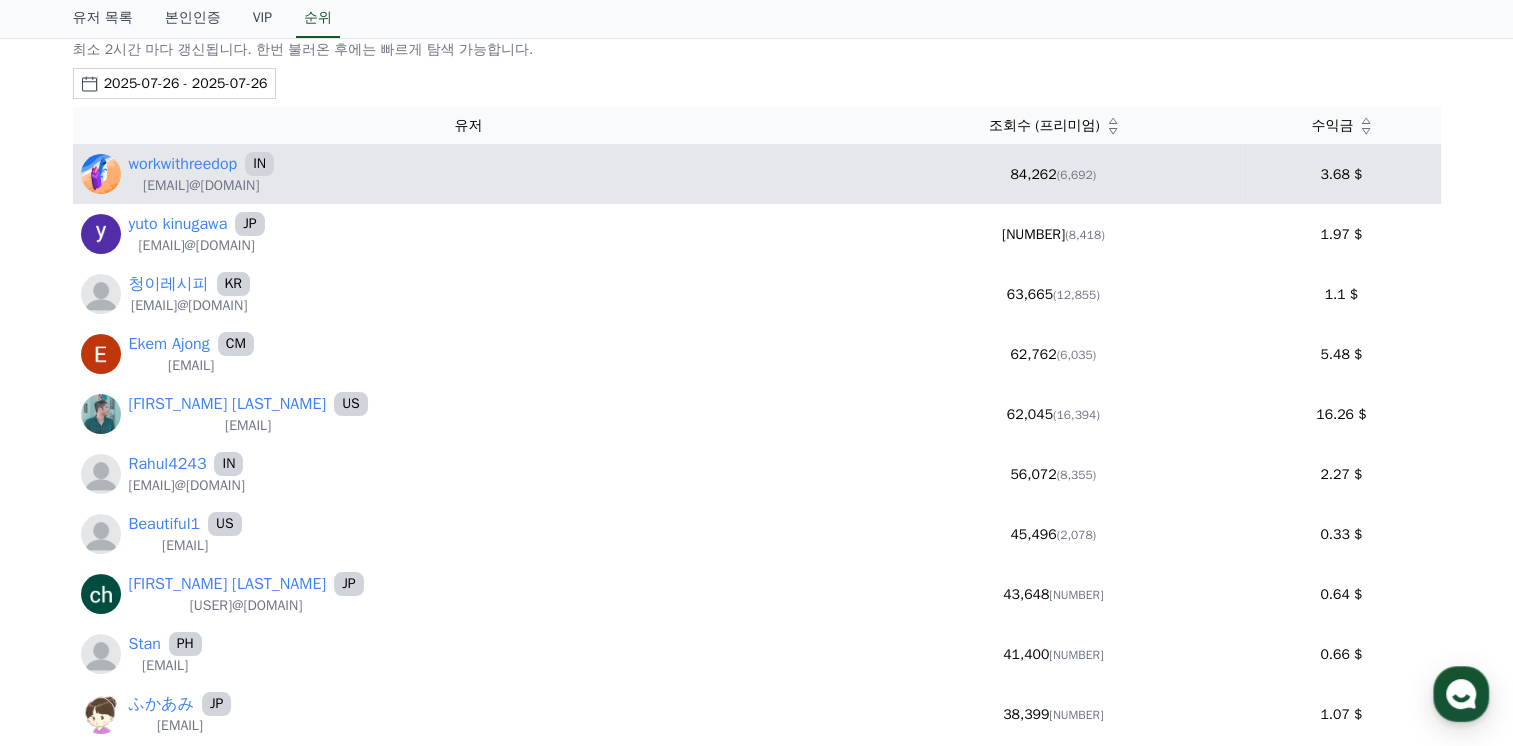 scroll, scrollTop: 0, scrollLeft: 0, axis: both 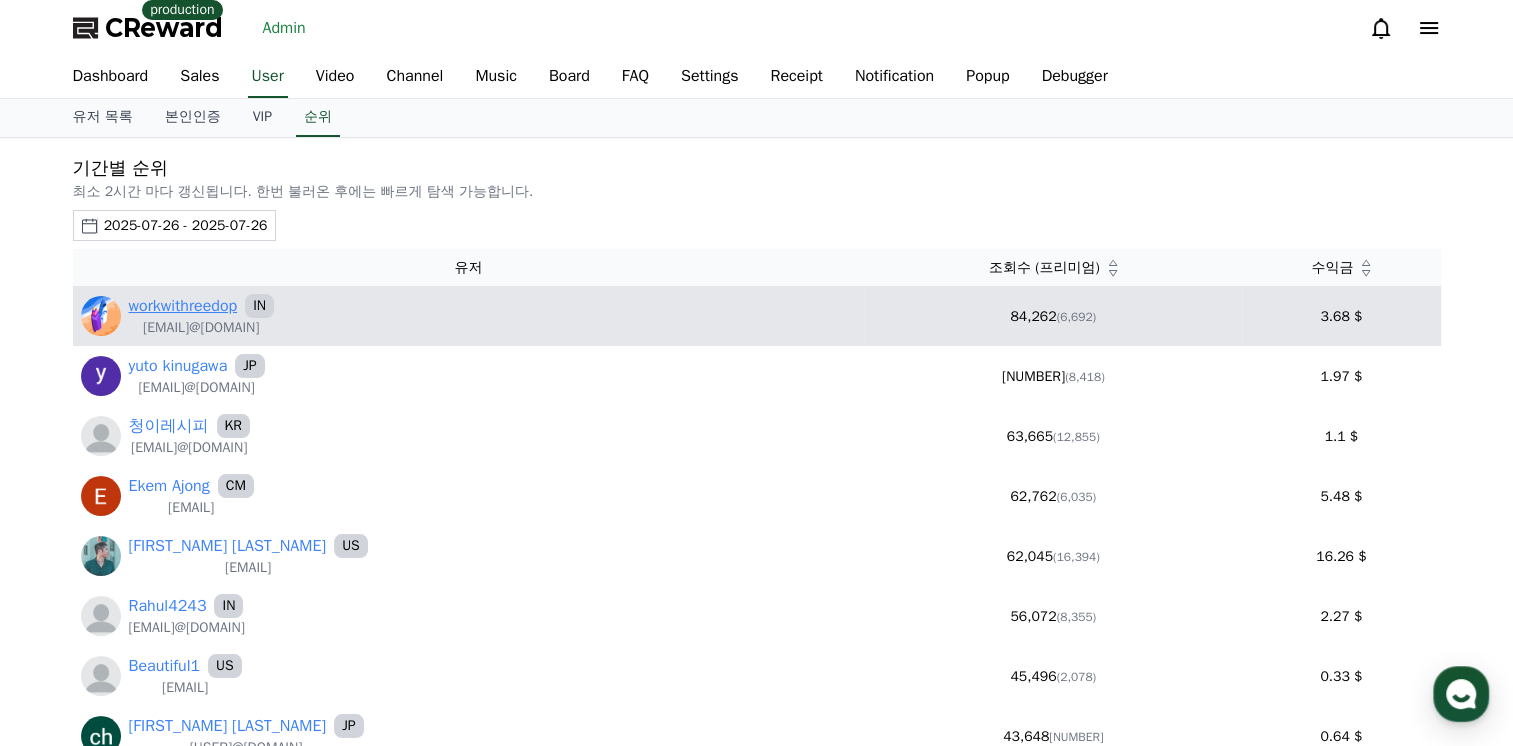 click on "workwithreedop" at bounding box center (183, 306) 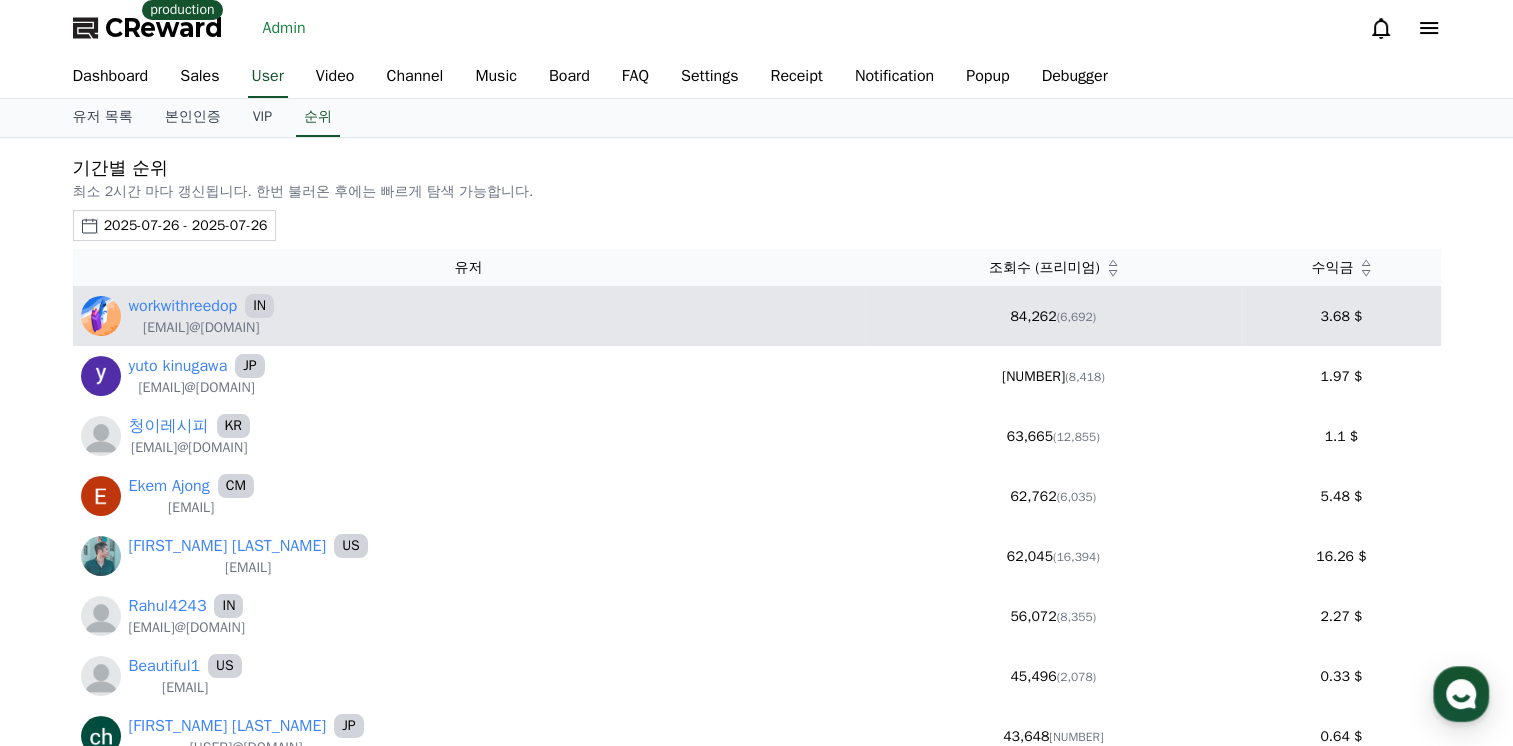 drag, startPoint x: 326, startPoint y: 337, endPoint x: 130, endPoint y: 326, distance: 196.30843 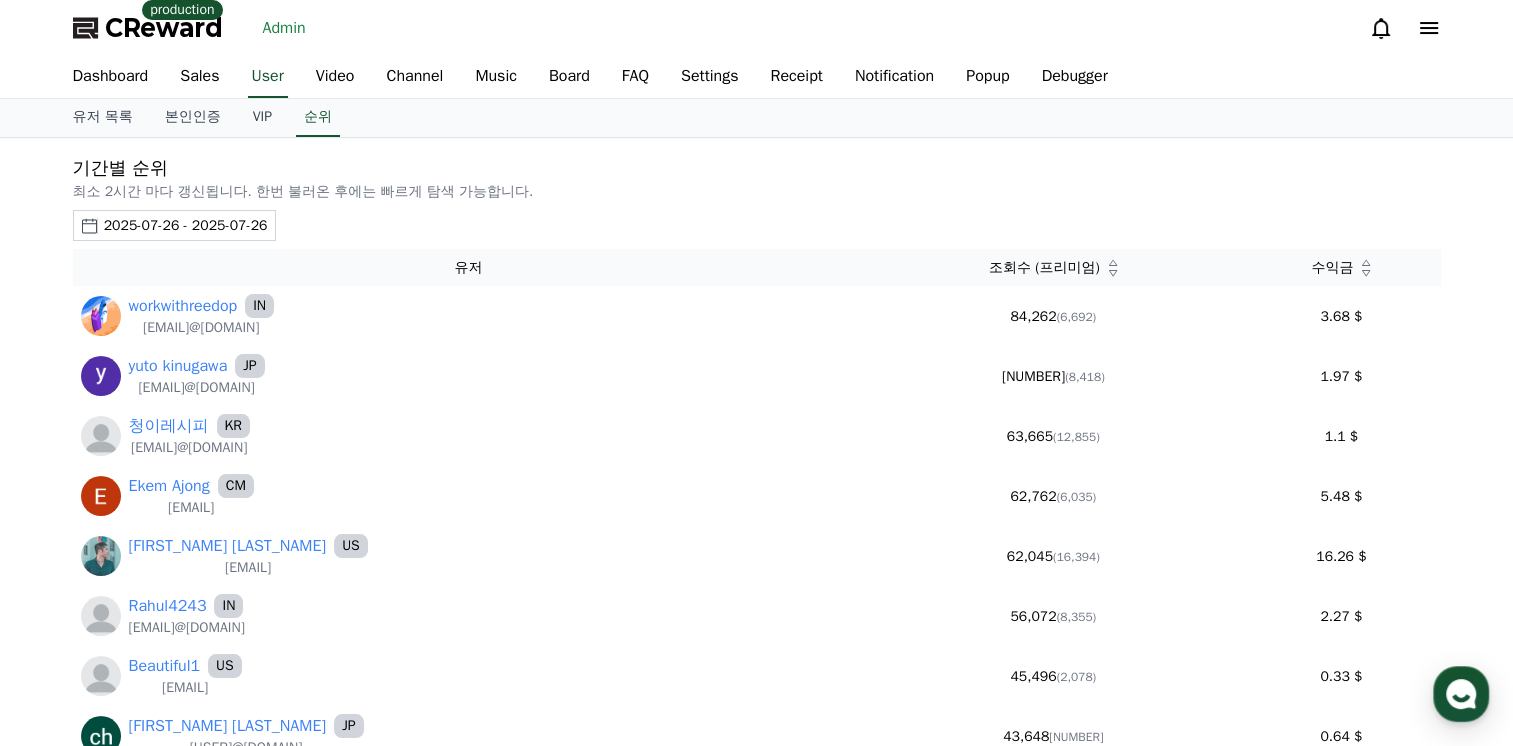 copy on "[EMAIL]@[DOMAIN]" 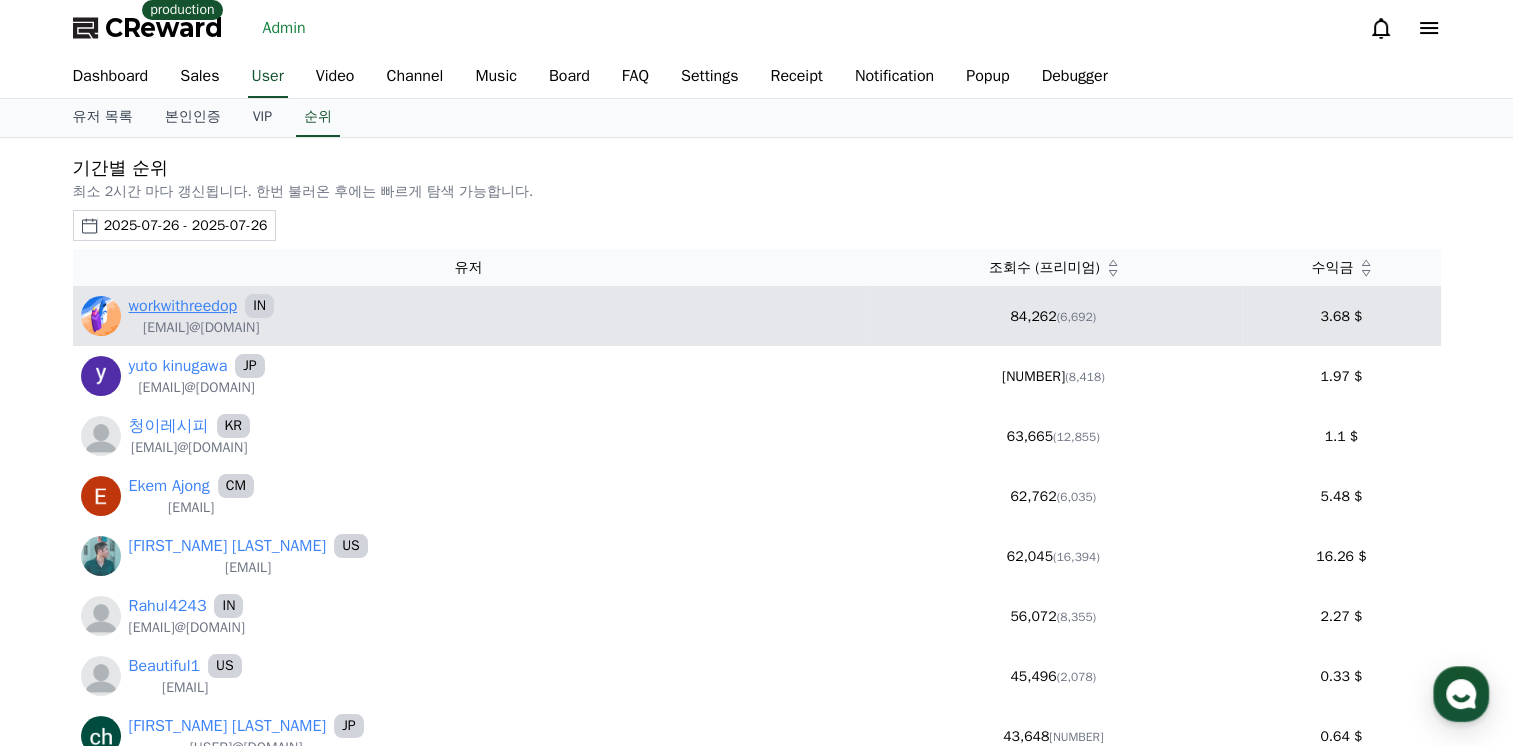 click on "workwithreedop" at bounding box center [183, 306] 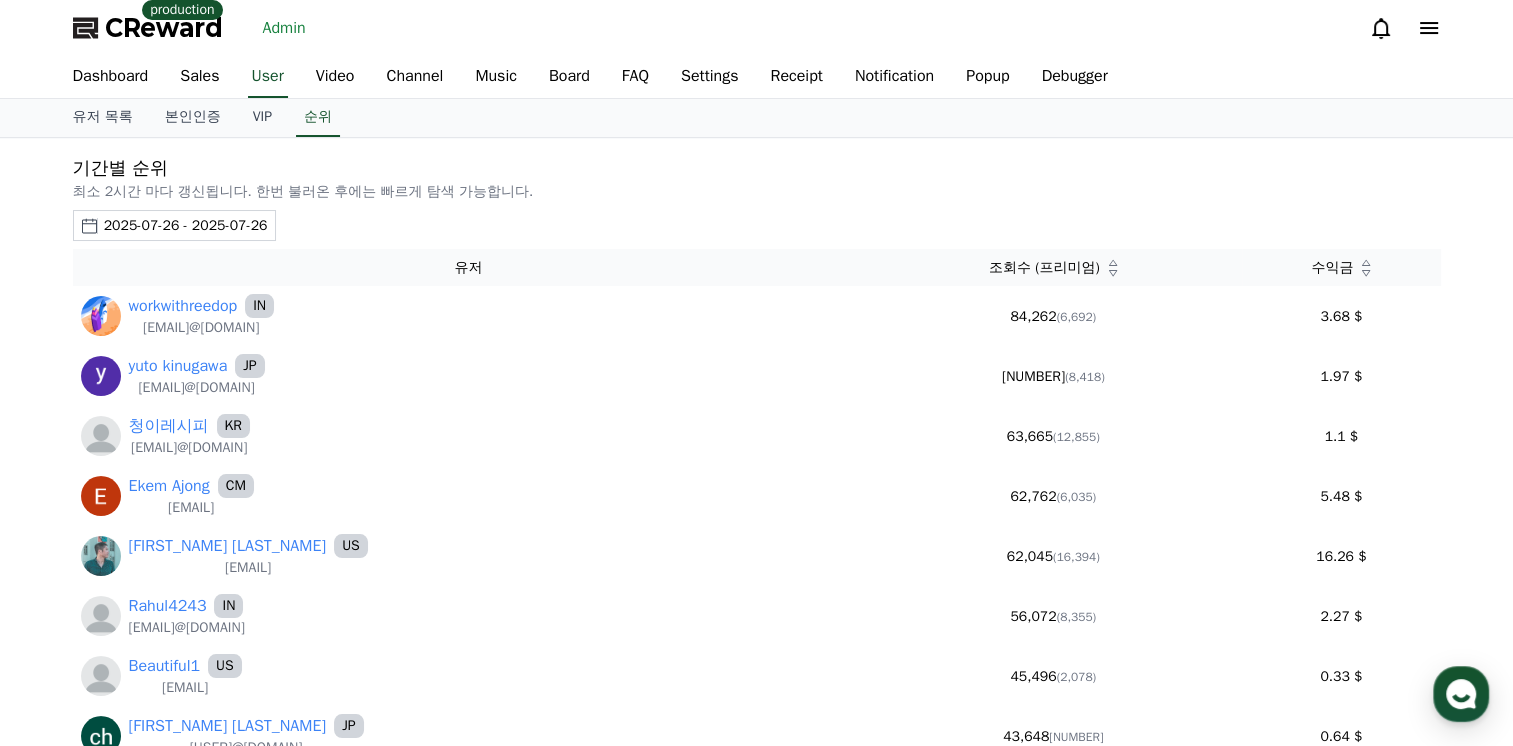 click on "Admin" at bounding box center [284, 28] 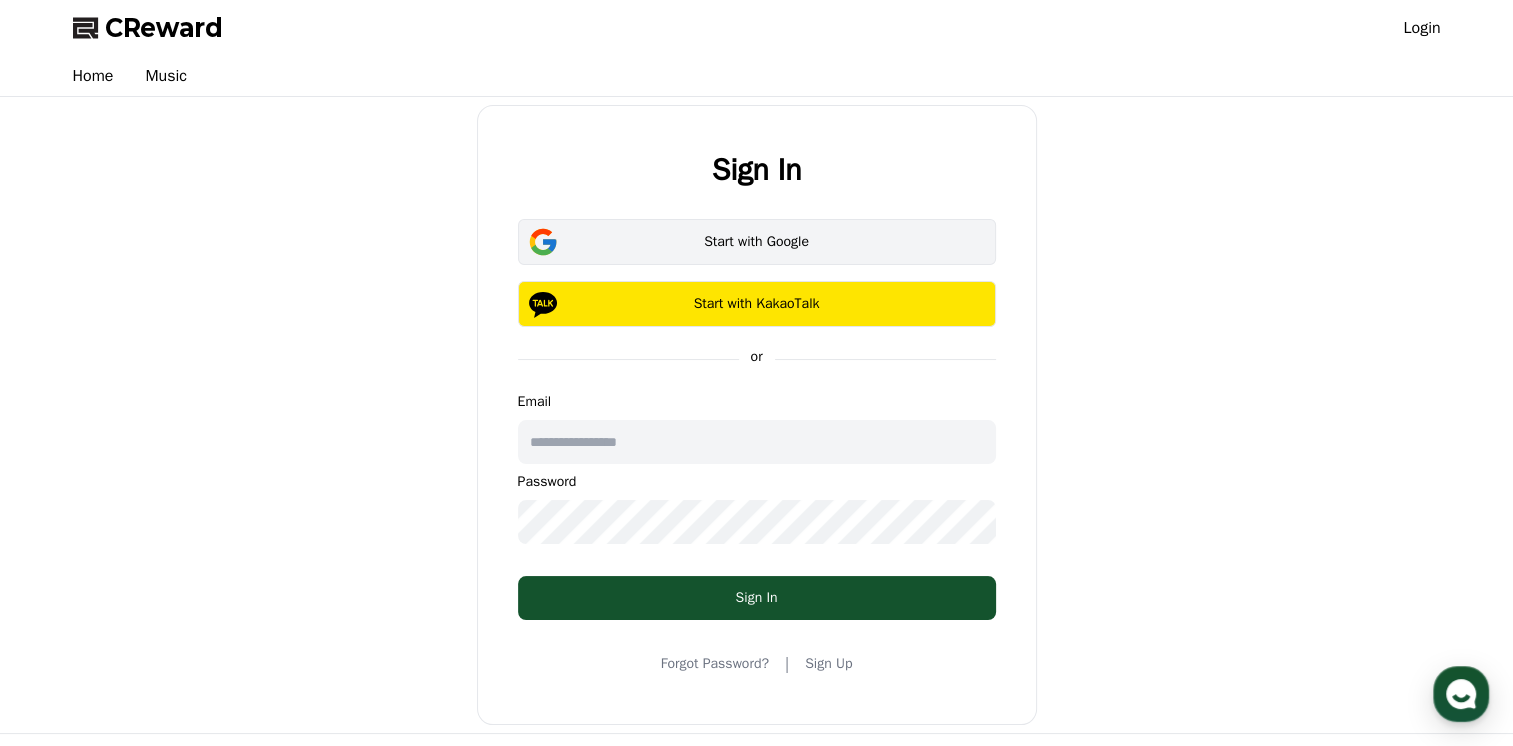 click on "Start with Google" at bounding box center [757, 242] 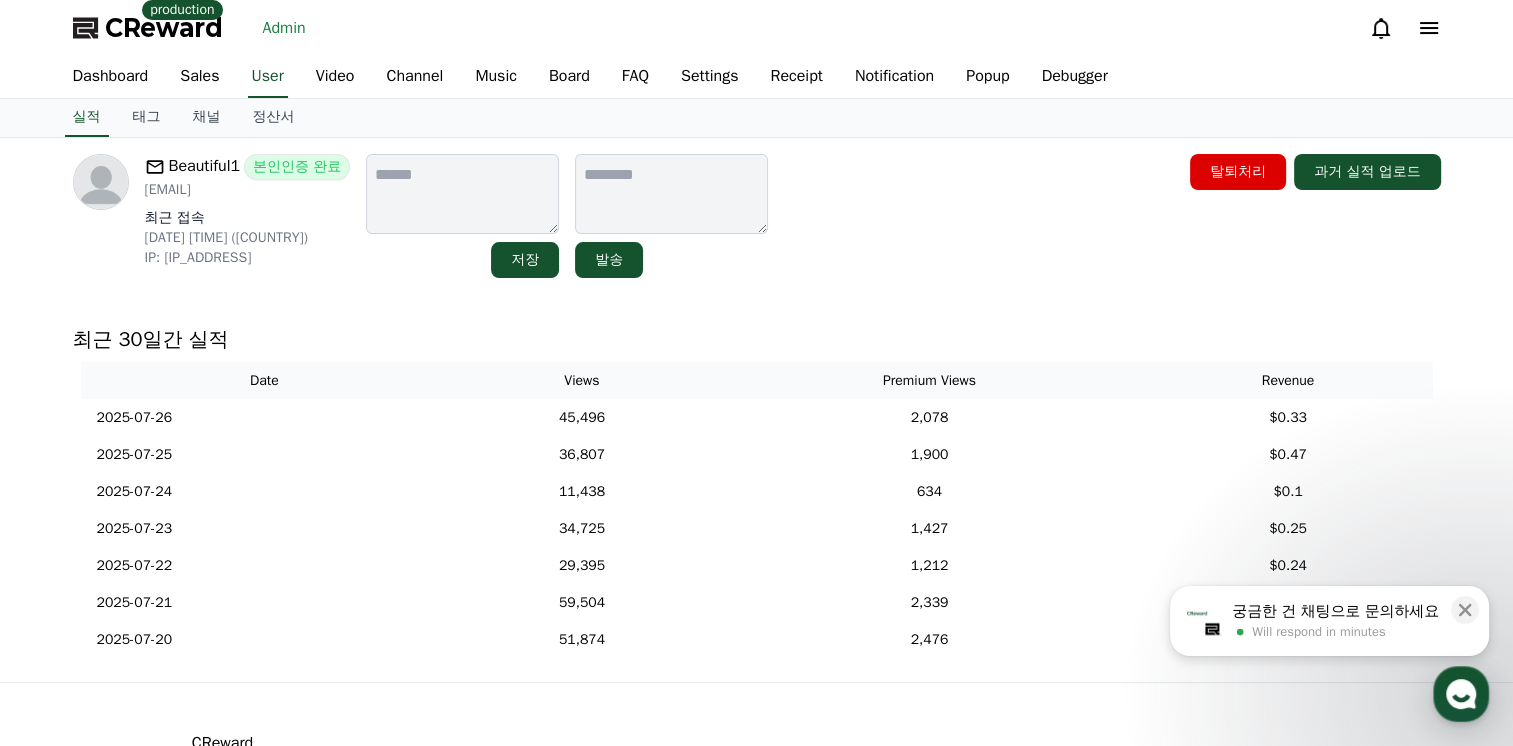 scroll, scrollTop: 0, scrollLeft: 0, axis: both 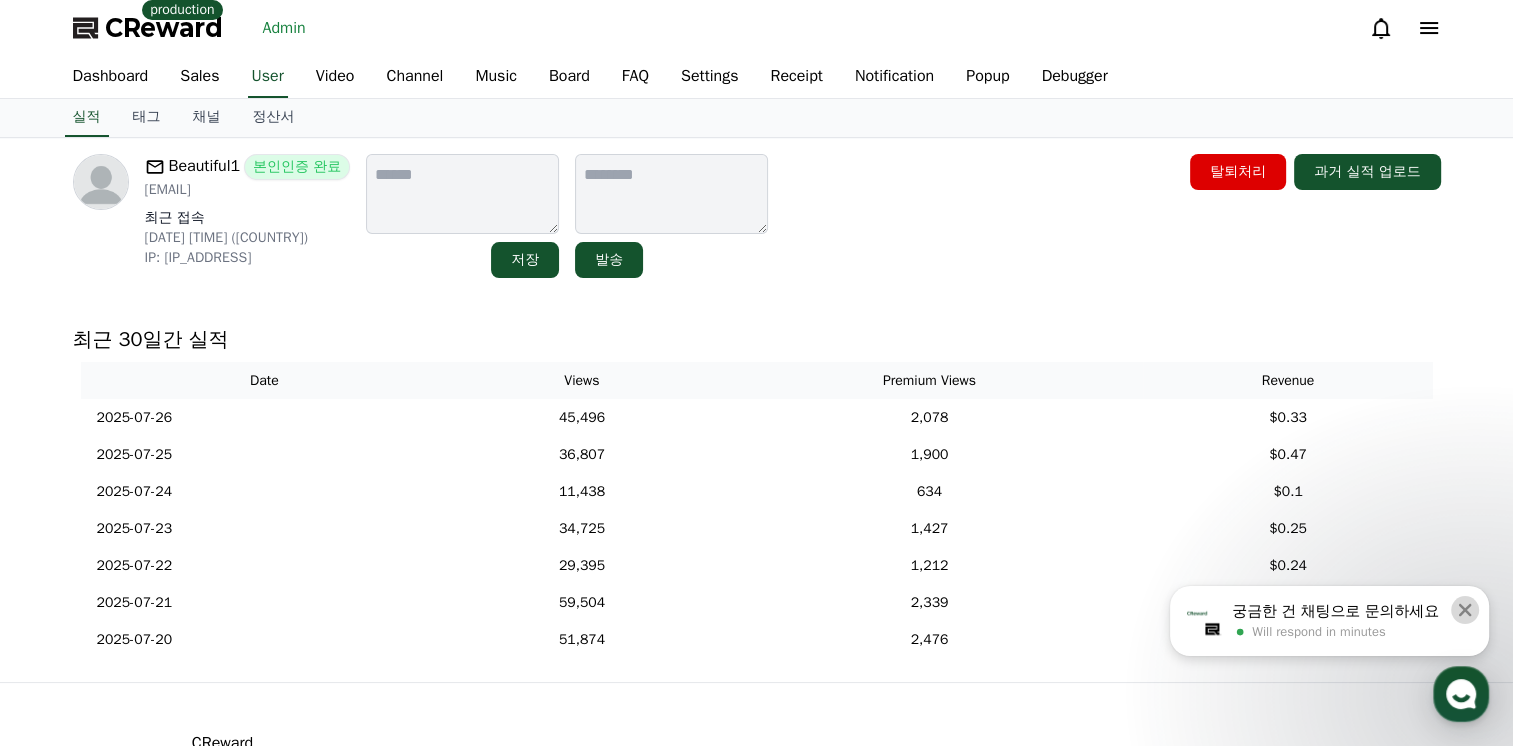 click 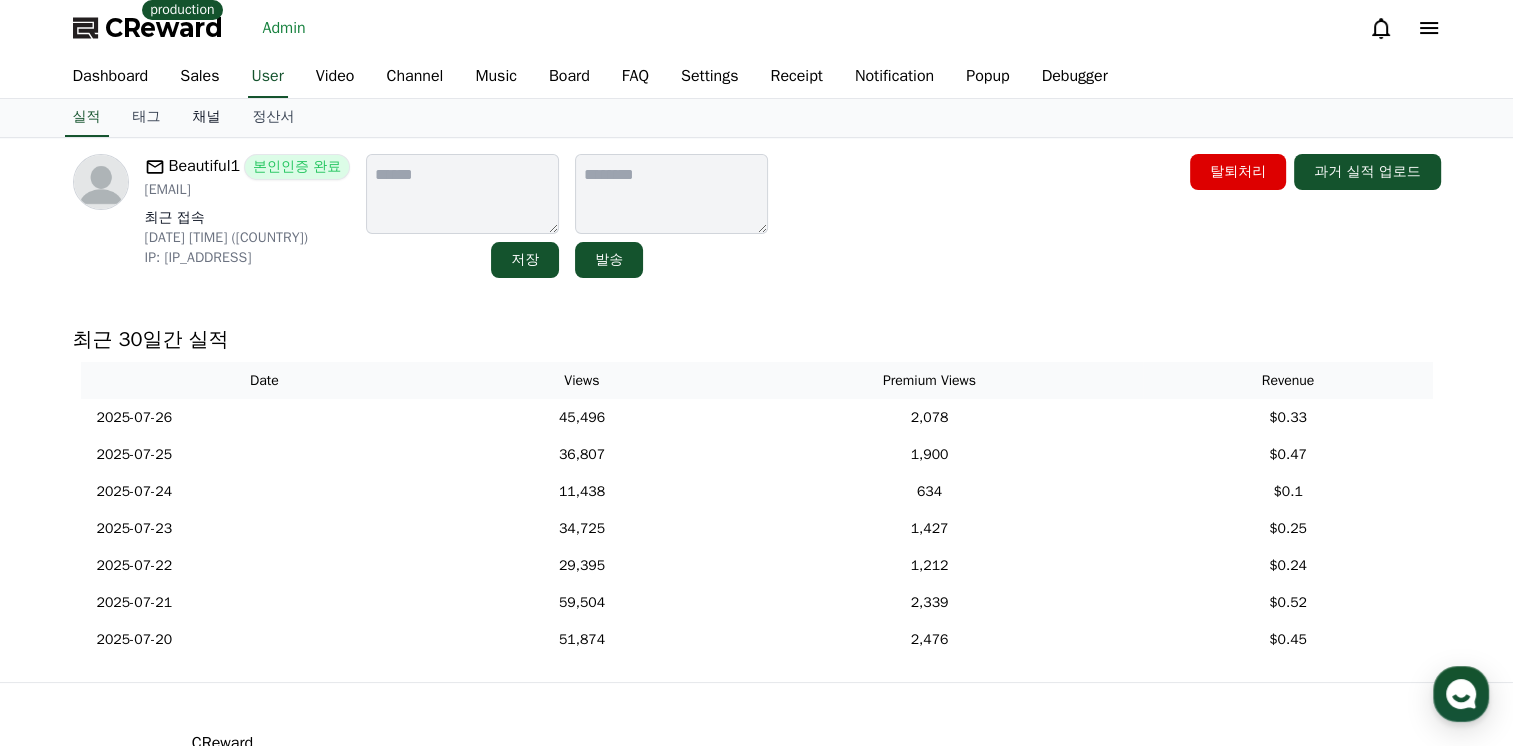 click on "채널" at bounding box center (207, 118) 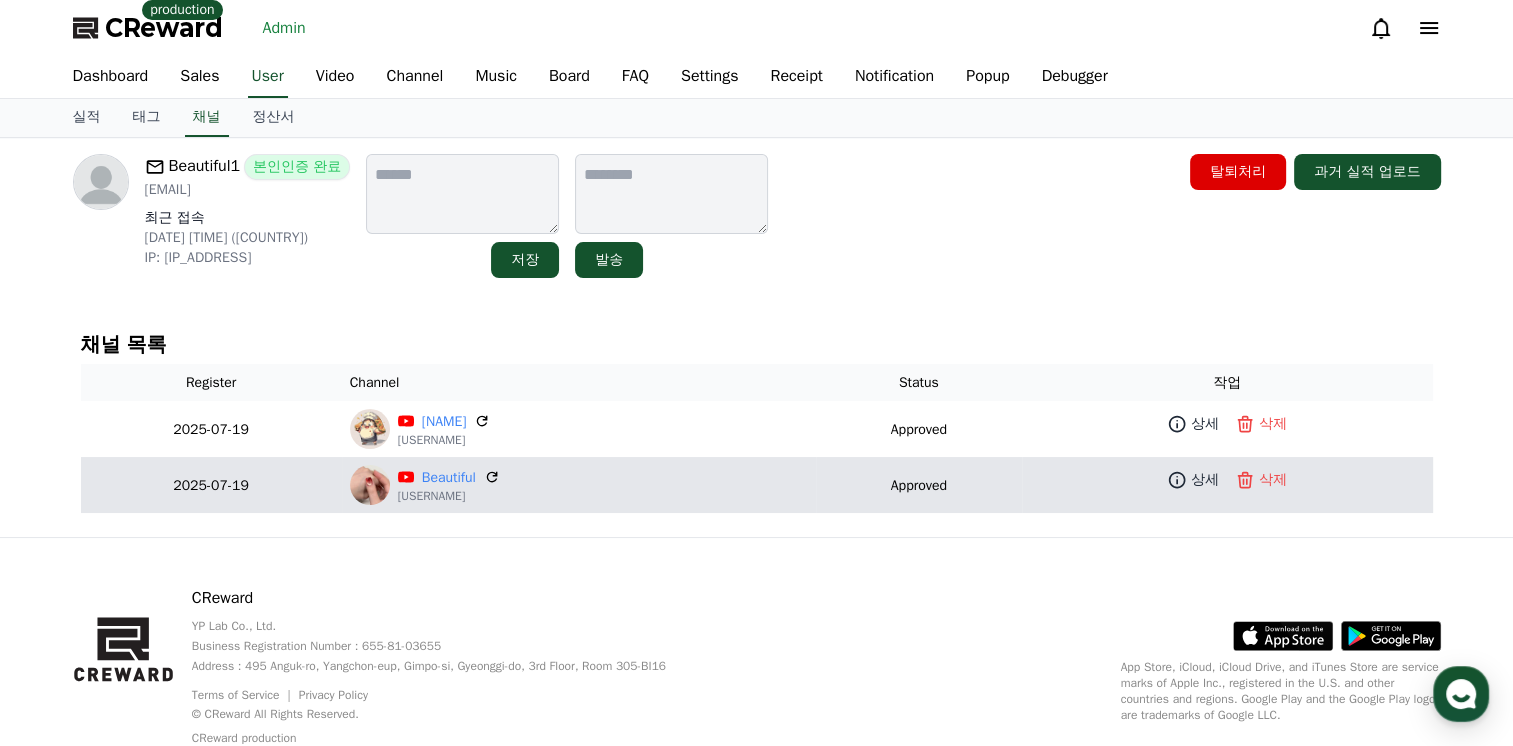 click on "Beautiful     @beautiful-u7n" at bounding box center (579, 485) 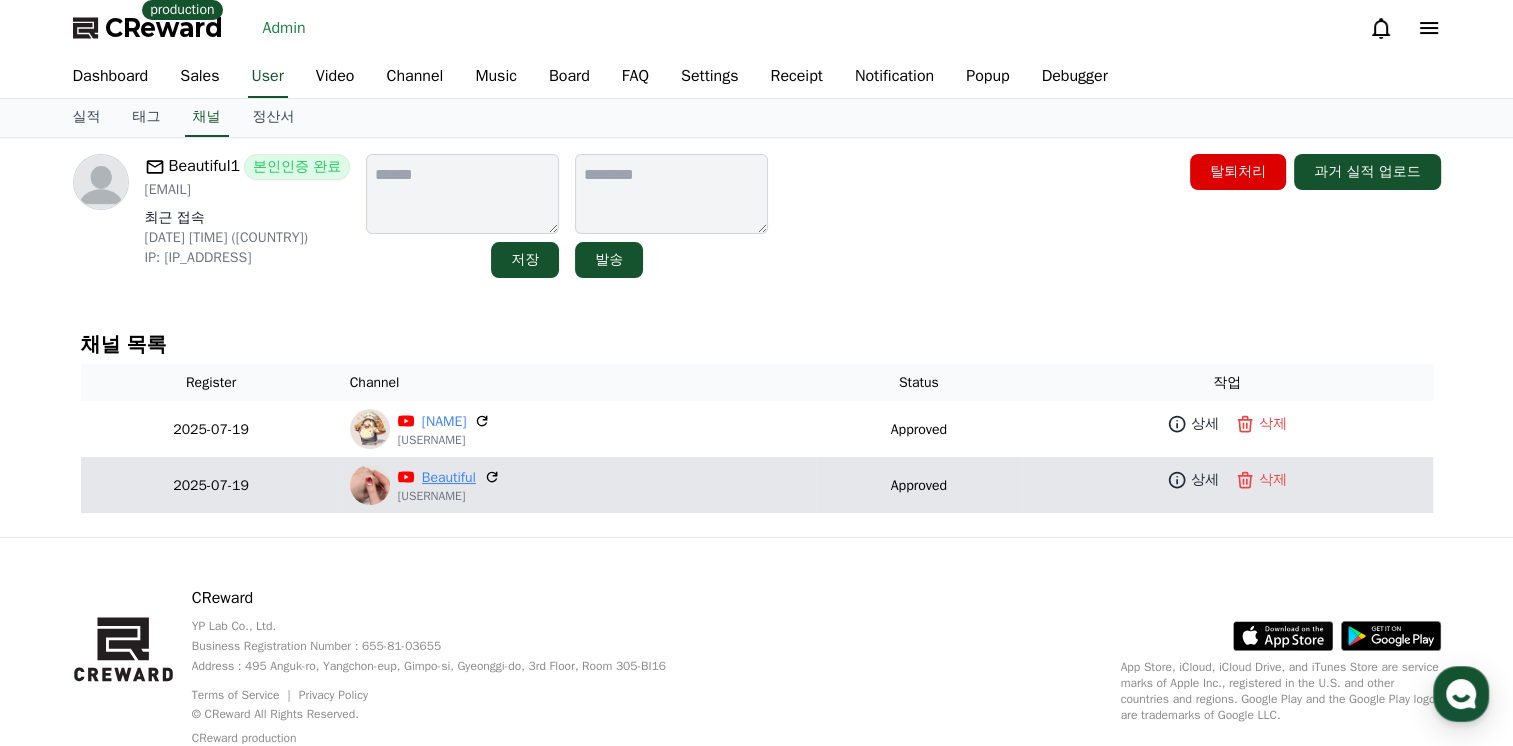 click on "Beautiful" at bounding box center (449, 477) 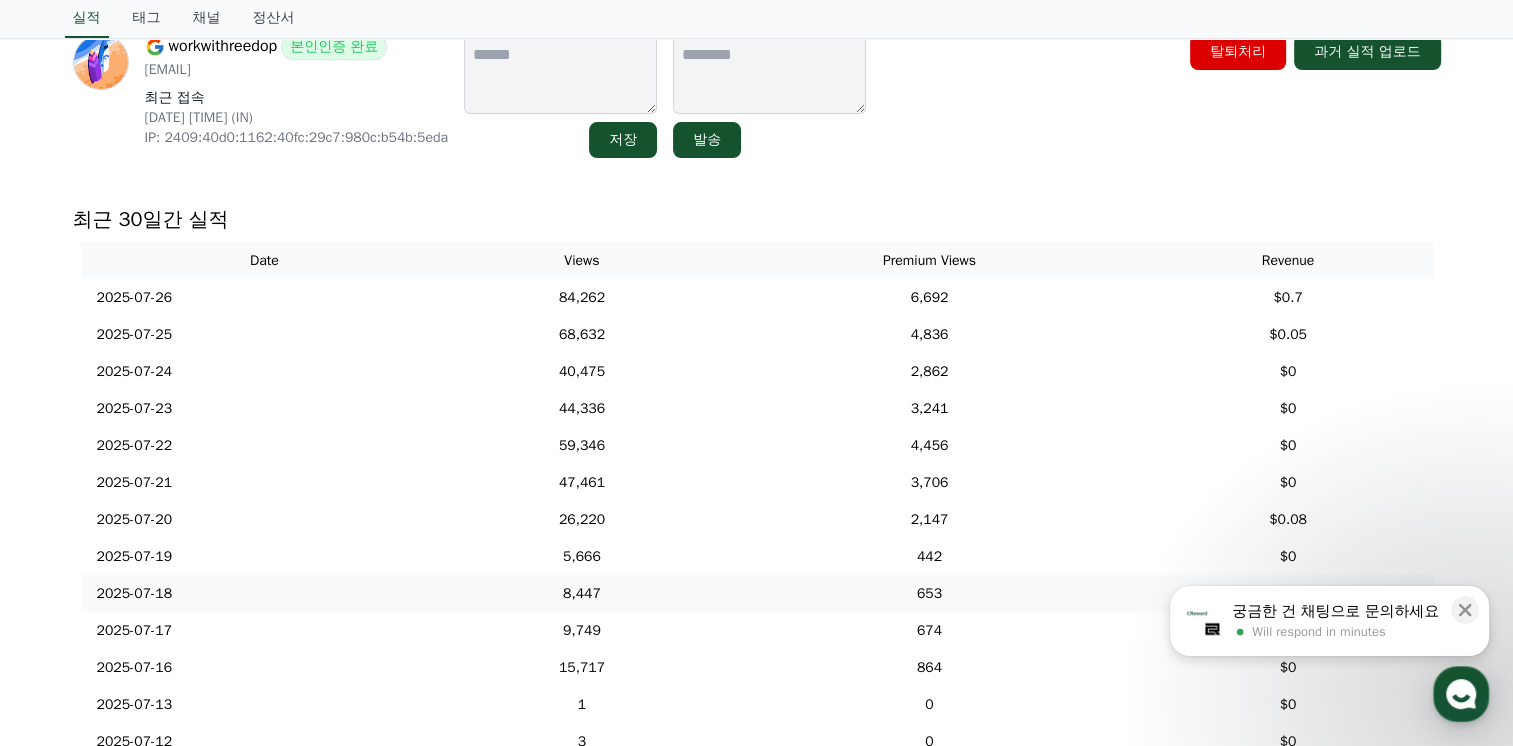 scroll, scrollTop: 100, scrollLeft: 0, axis: vertical 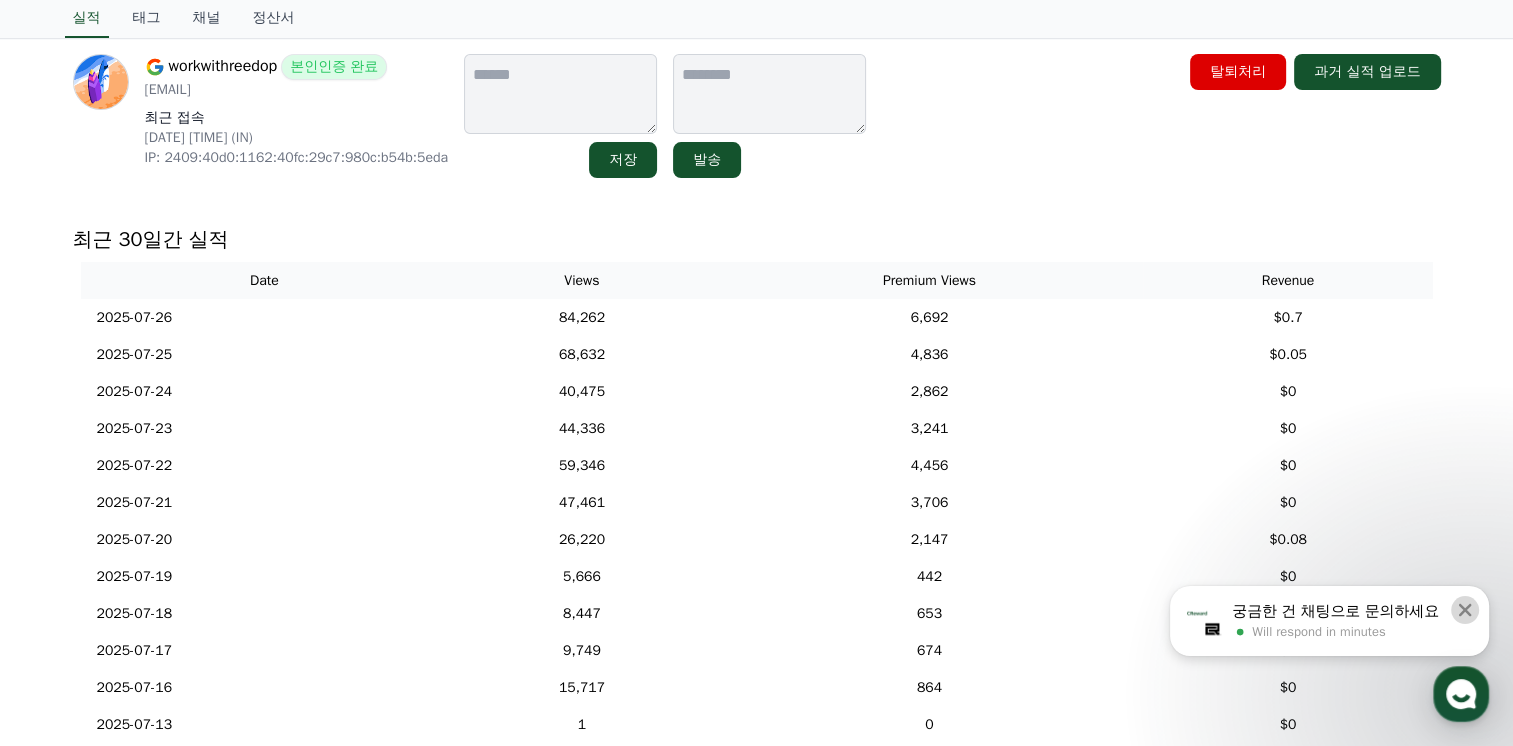 click 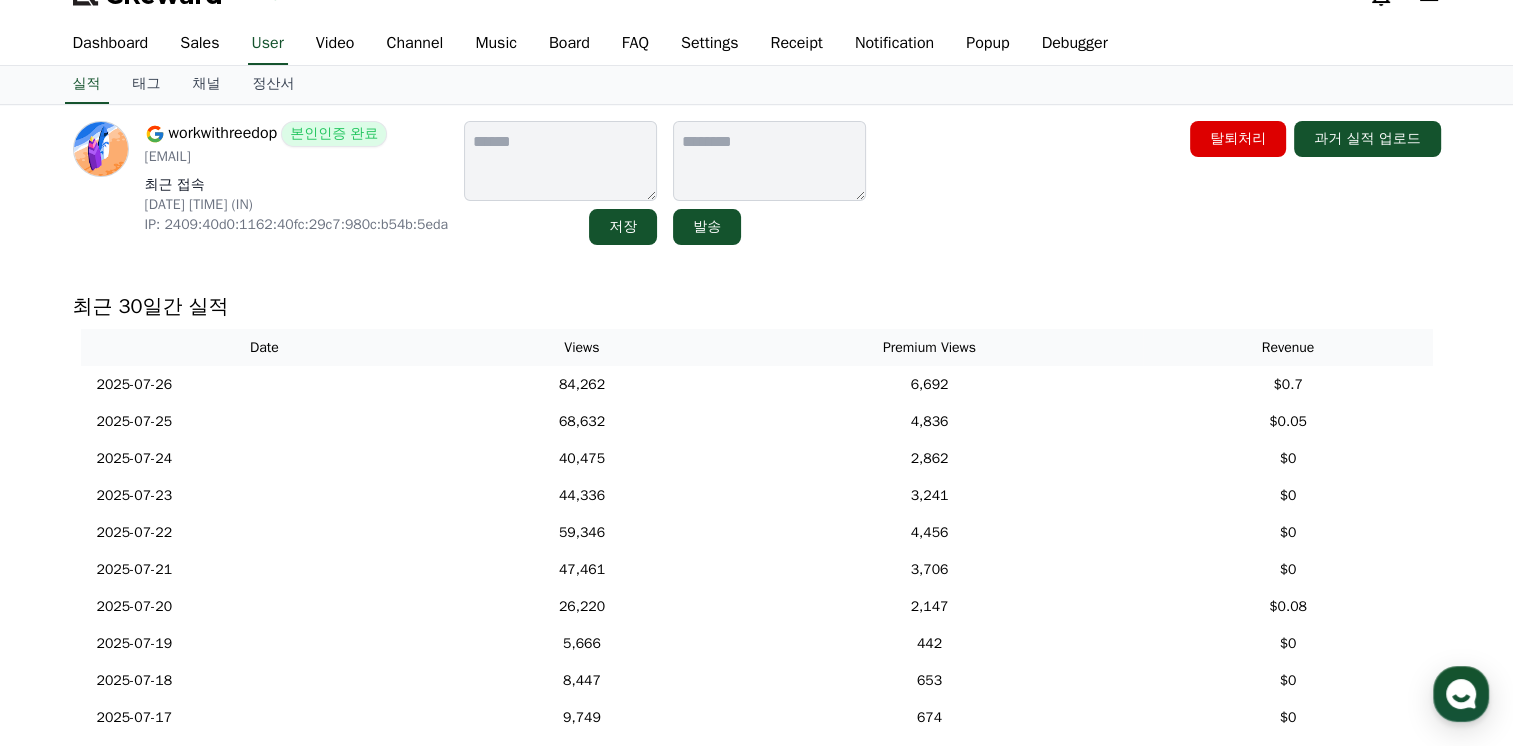 scroll, scrollTop: 0, scrollLeft: 0, axis: both 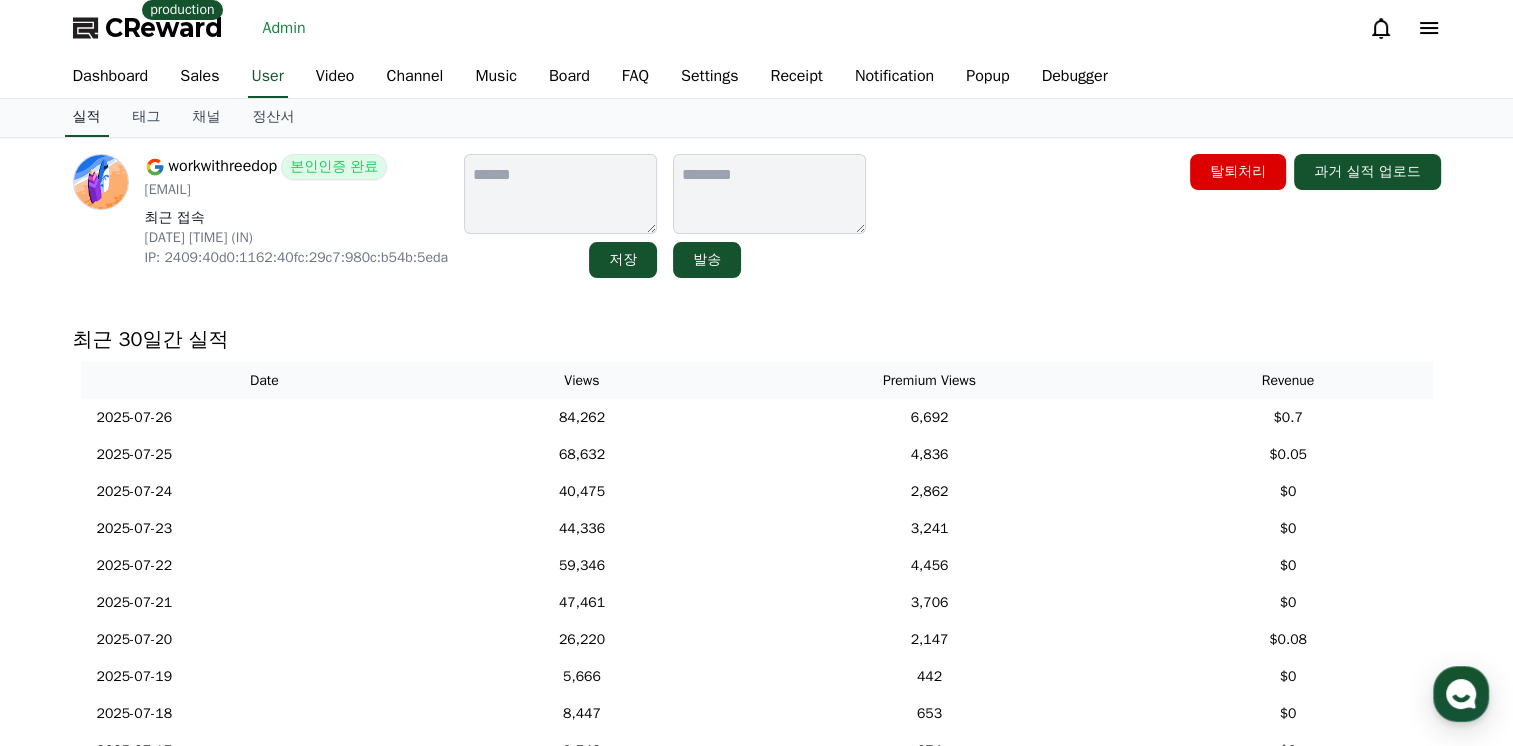 click on "실적" at bounding box center (87, 118) 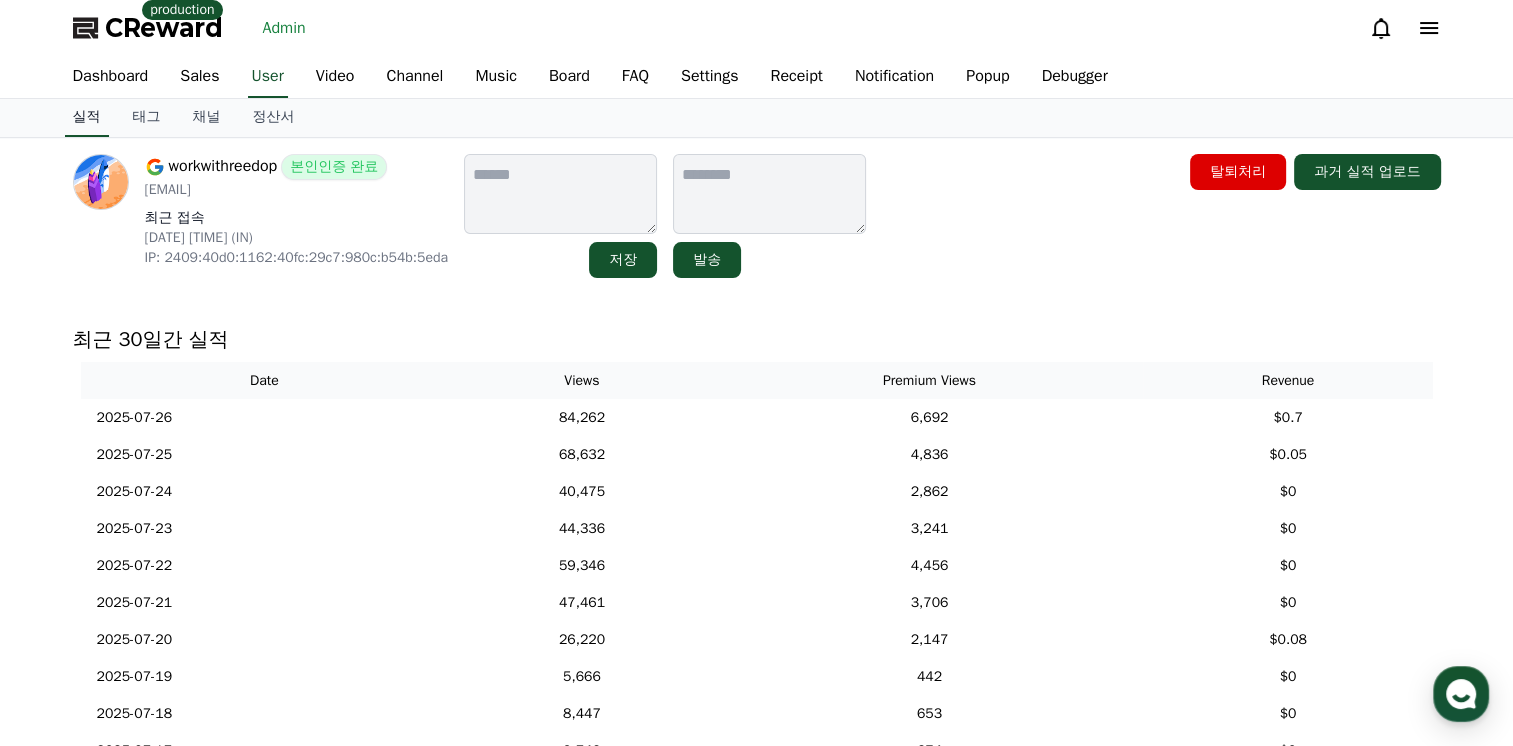 click on "실적" at bounding box center (87, 118) 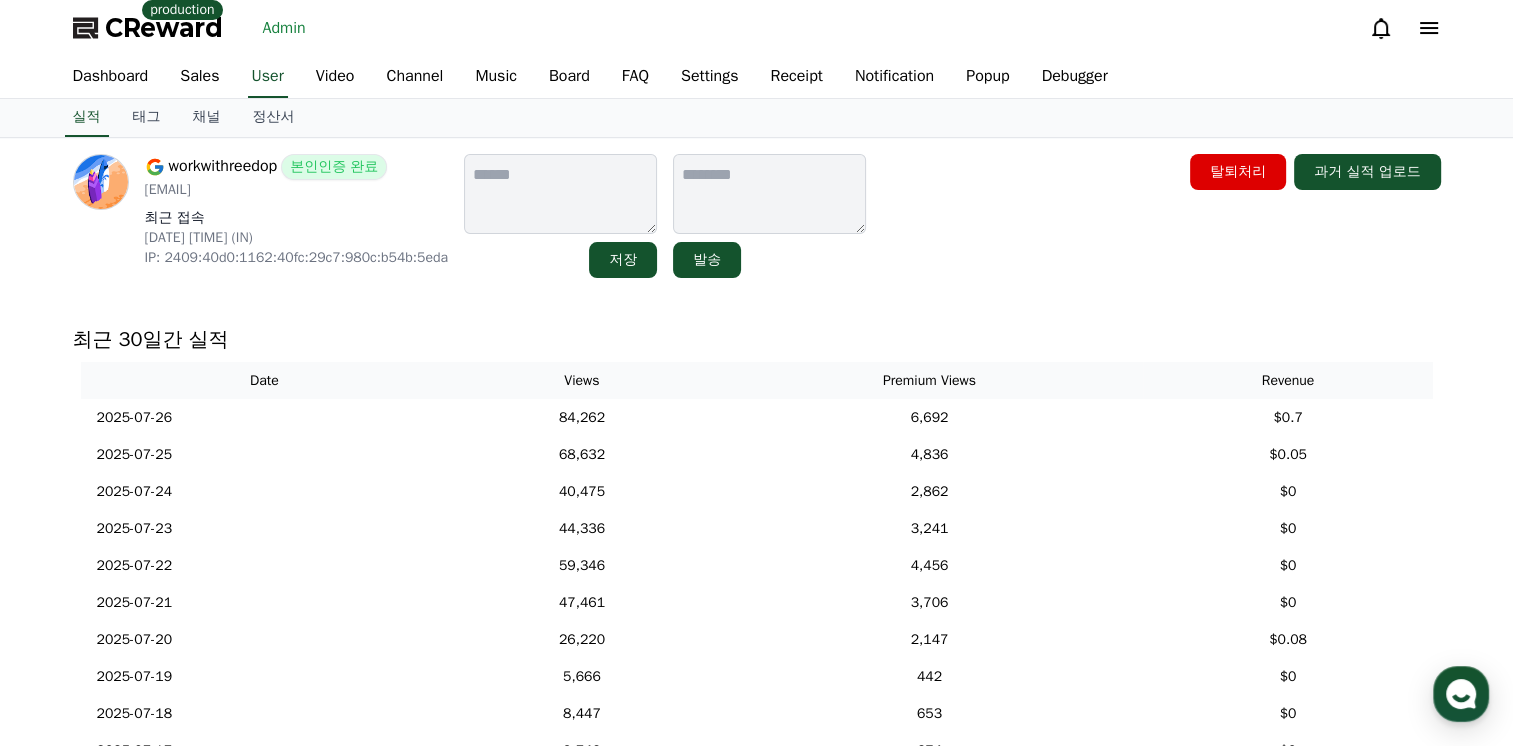 click on "Dashboard Sales User Video Channel Music Board FAQ Settings Receipt Notification Popup Debugger" at bounding box center [757, 77] 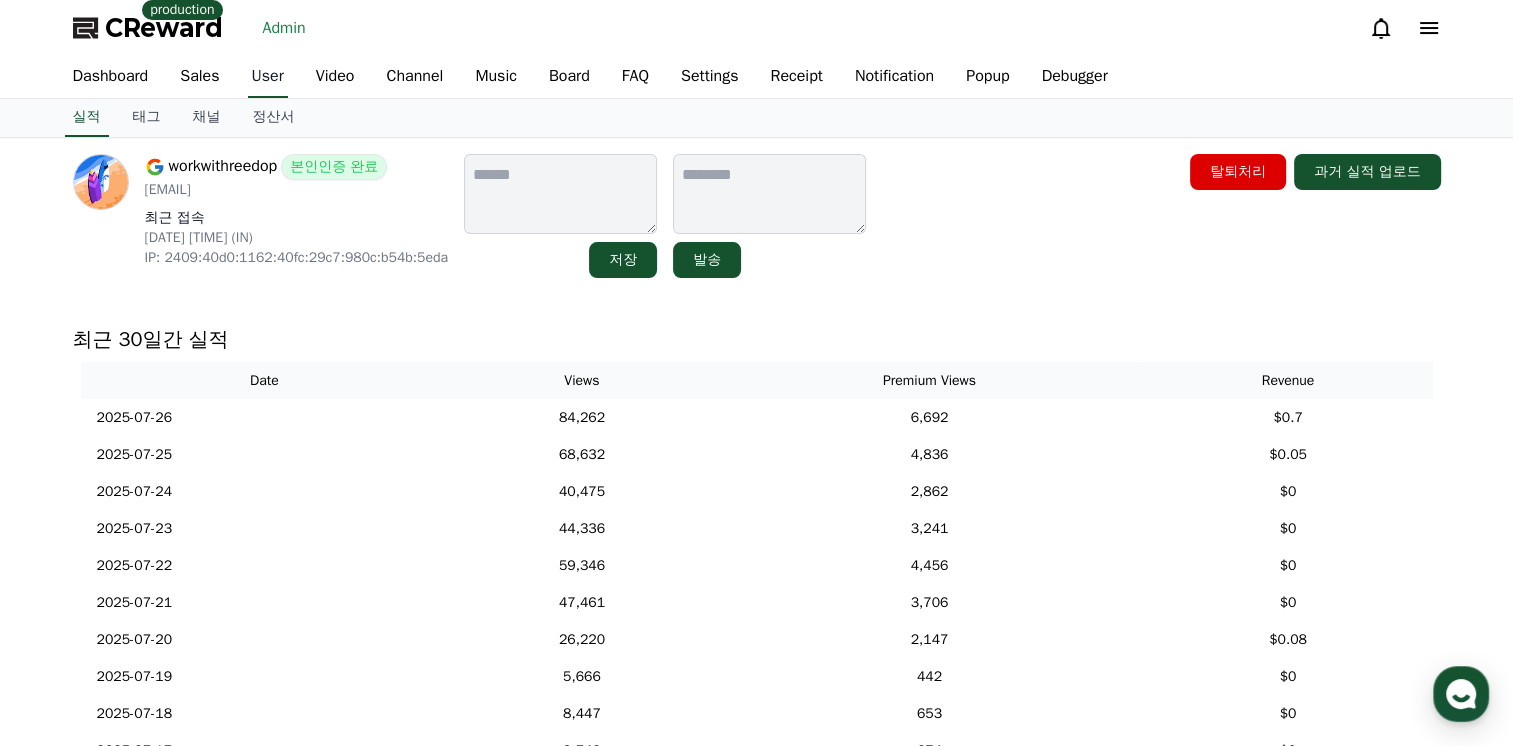 click on "User" at bounding box center (268, 77) 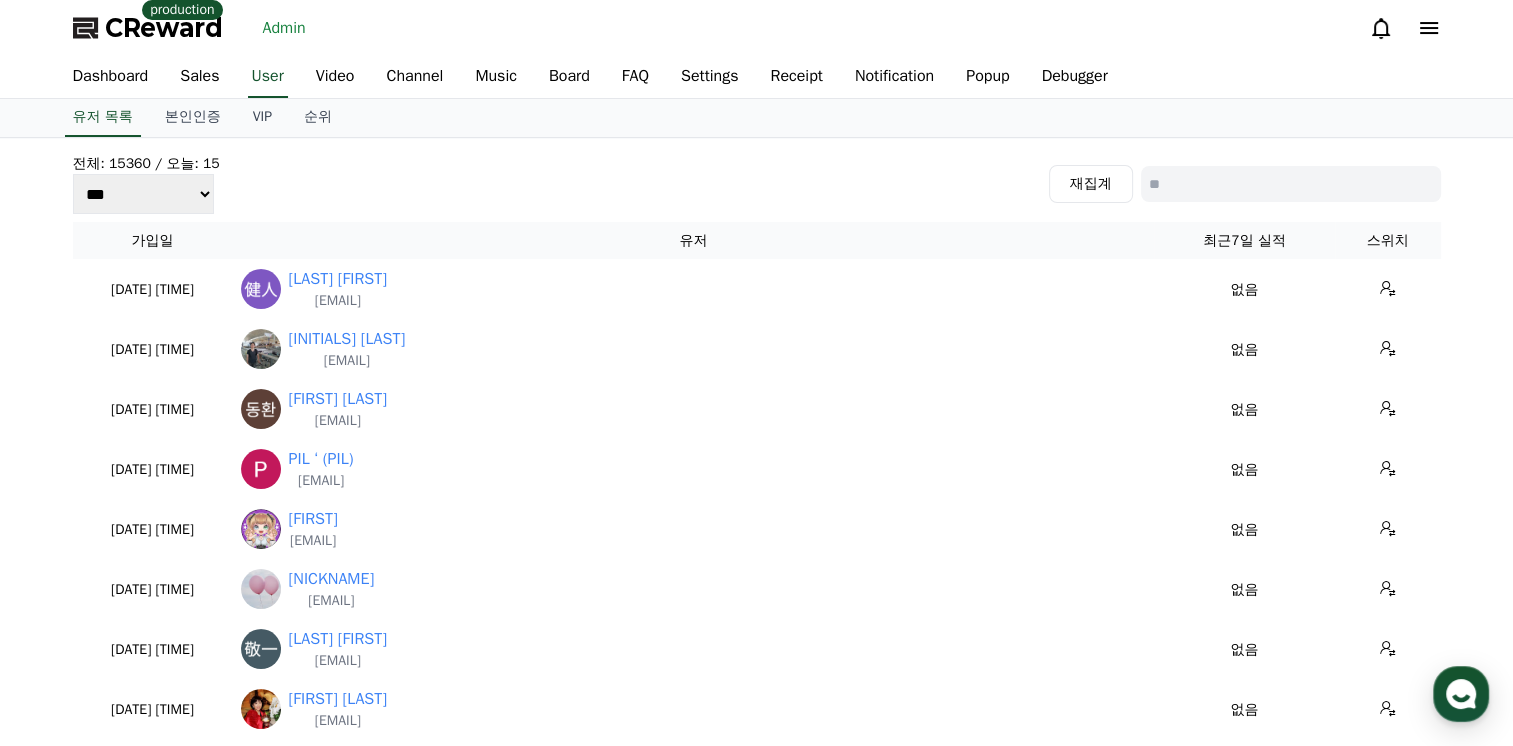 click at bounding box center (1291, 184) 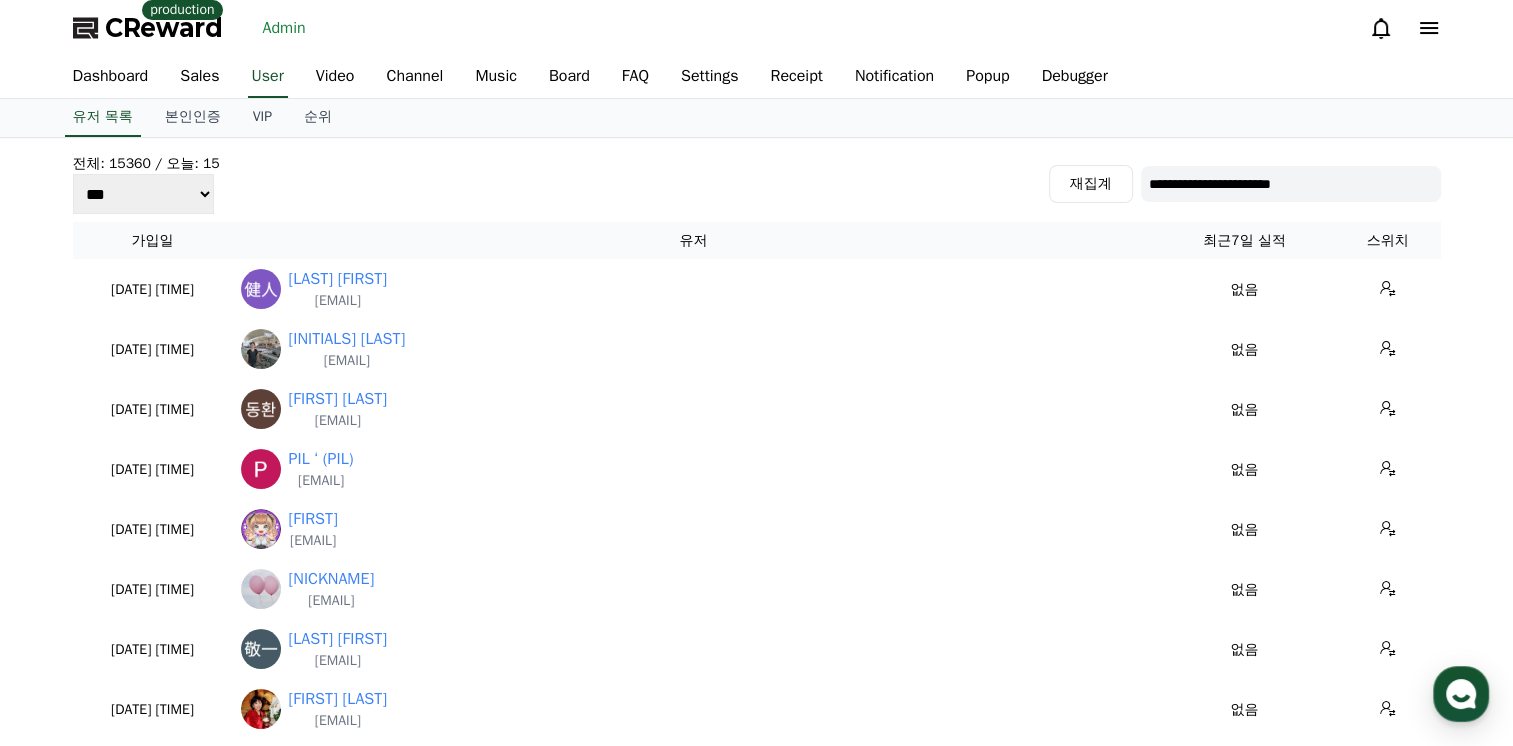 type on "**********" 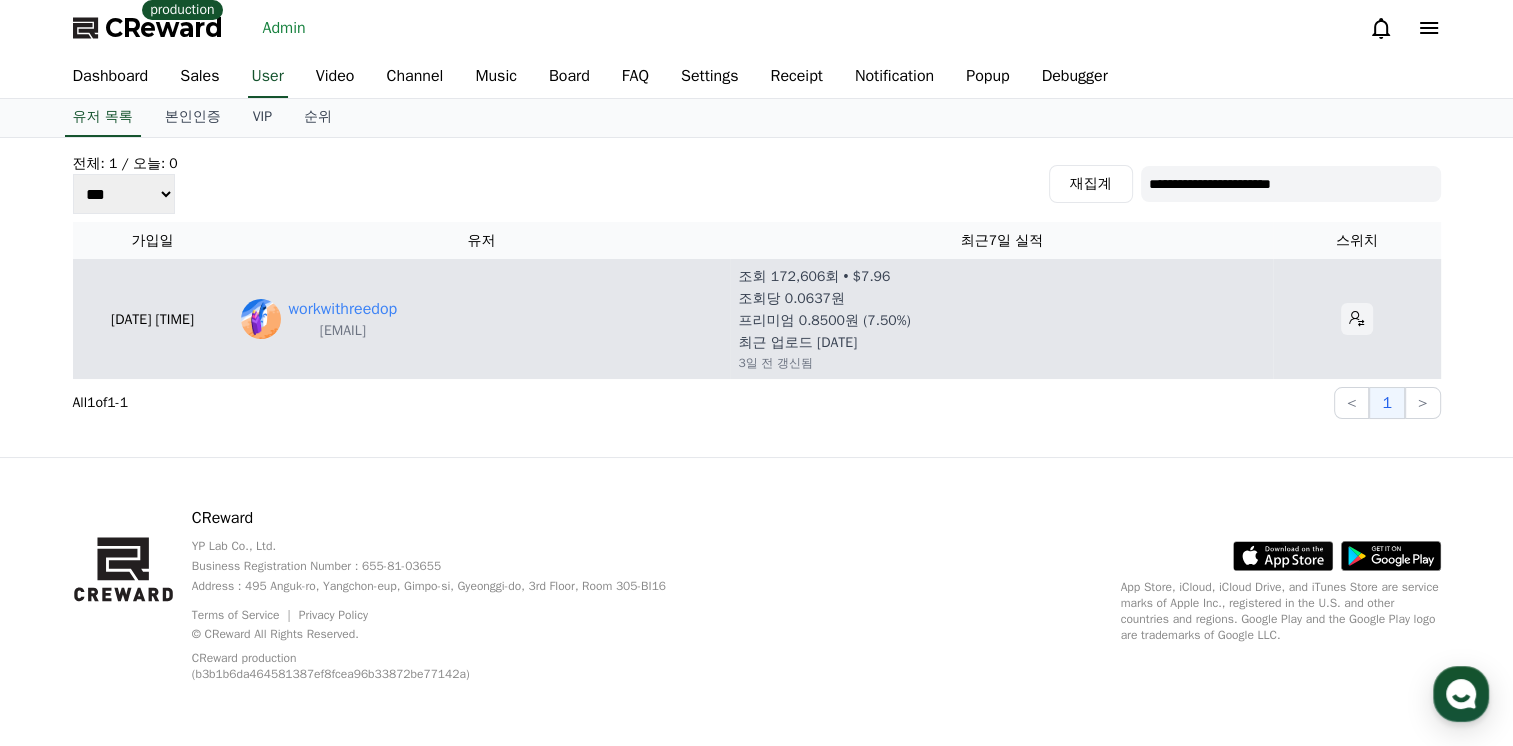 click 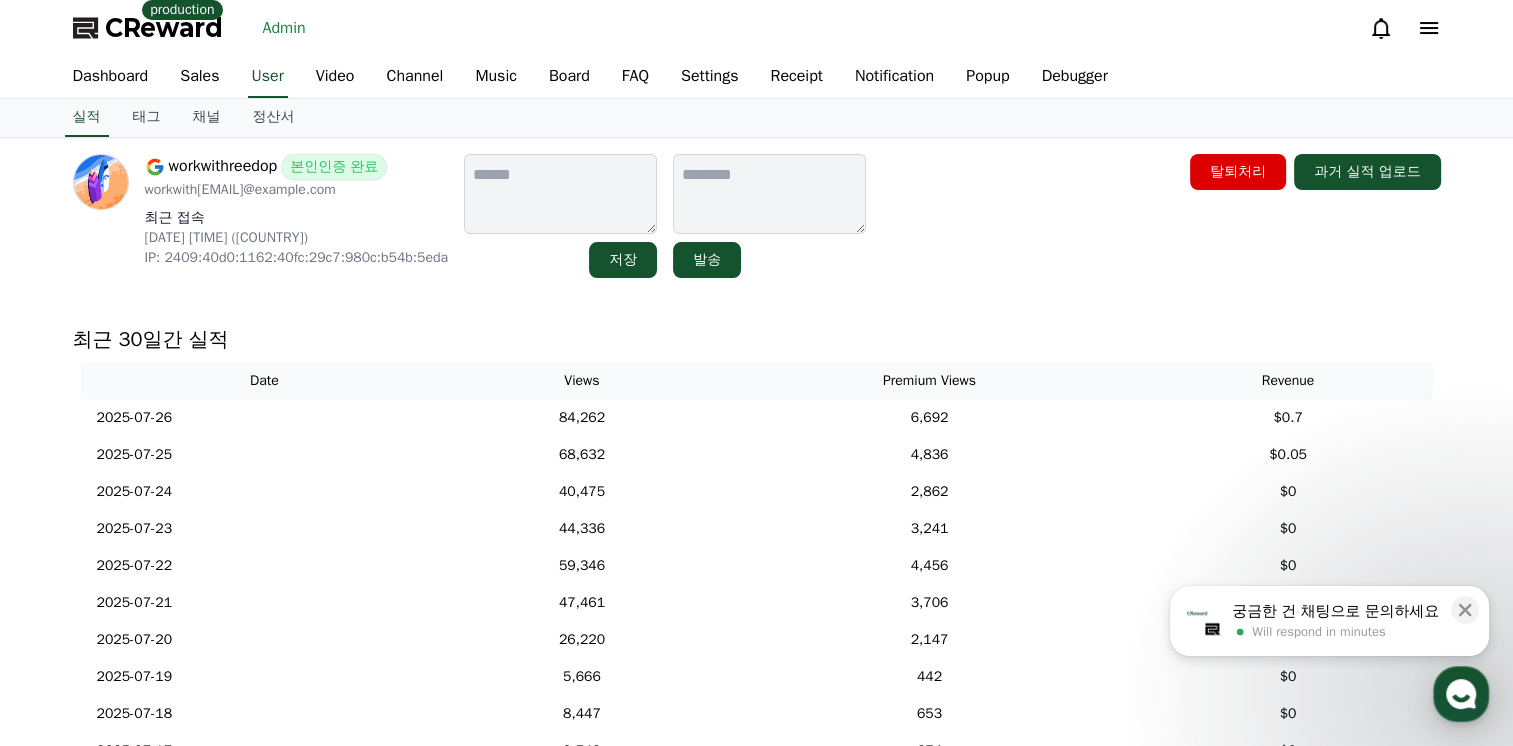 scroll, scrollTop: 0, scrollLeft: 0, axis: both 